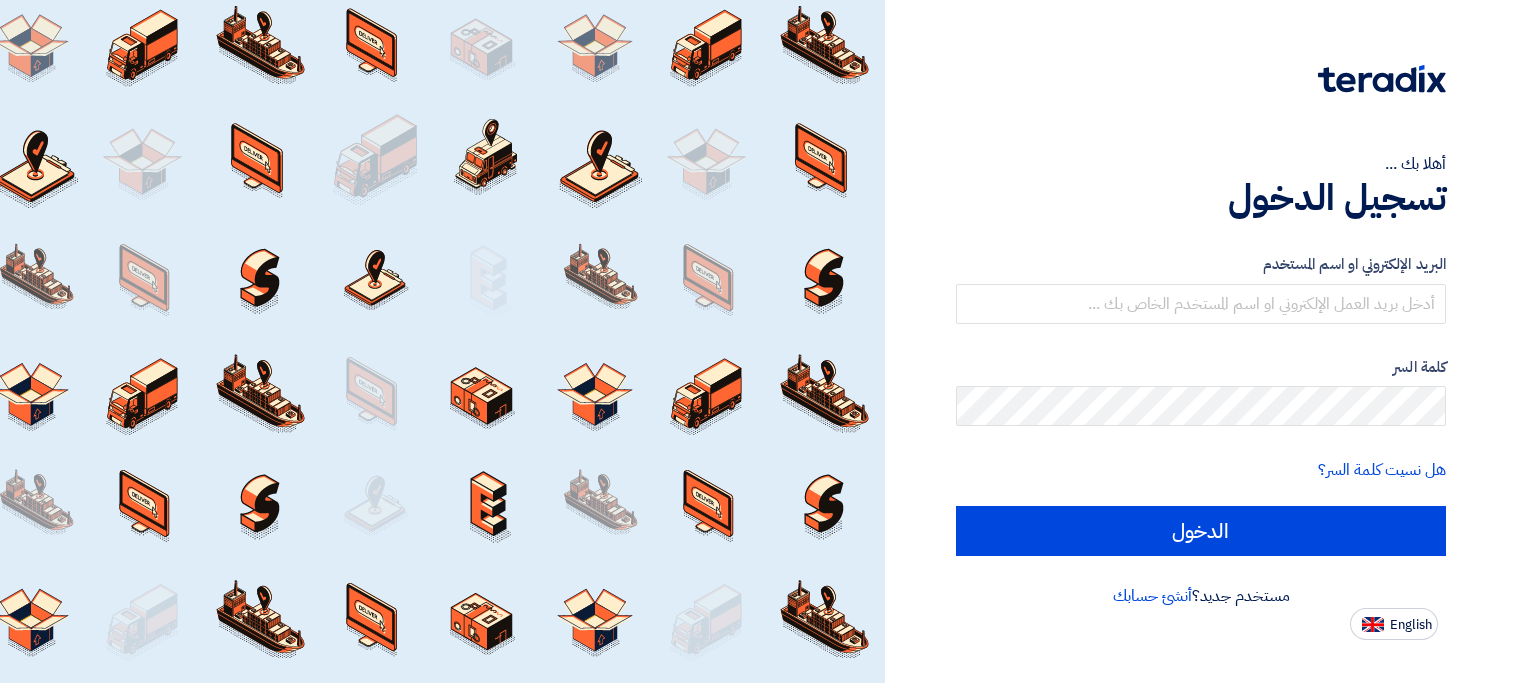 scroll, scrollTop: 0, scrollLeft: 0, axis: both 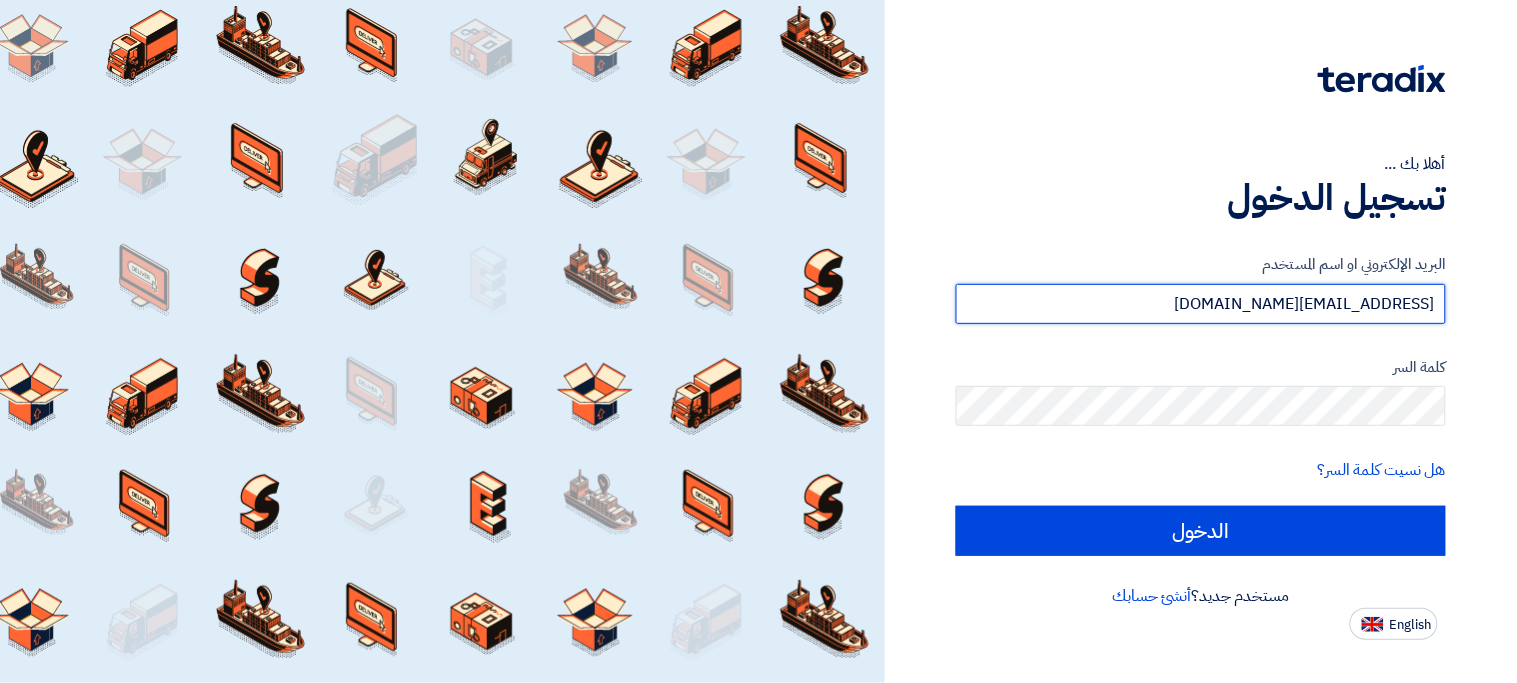 click on "[EMAIL_ADDRESS][DOMAIN_NAME]" at bounding box center (1201, 304) 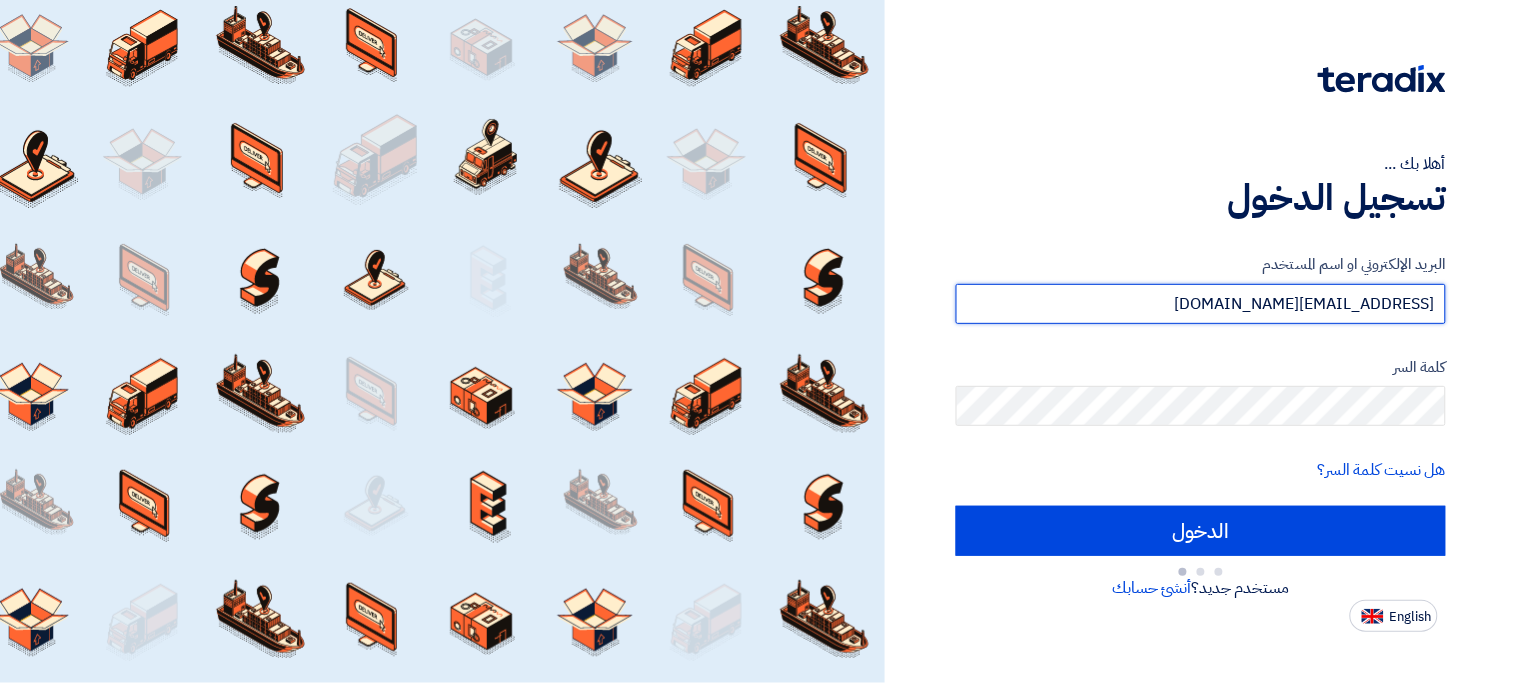 type on "Sign in" 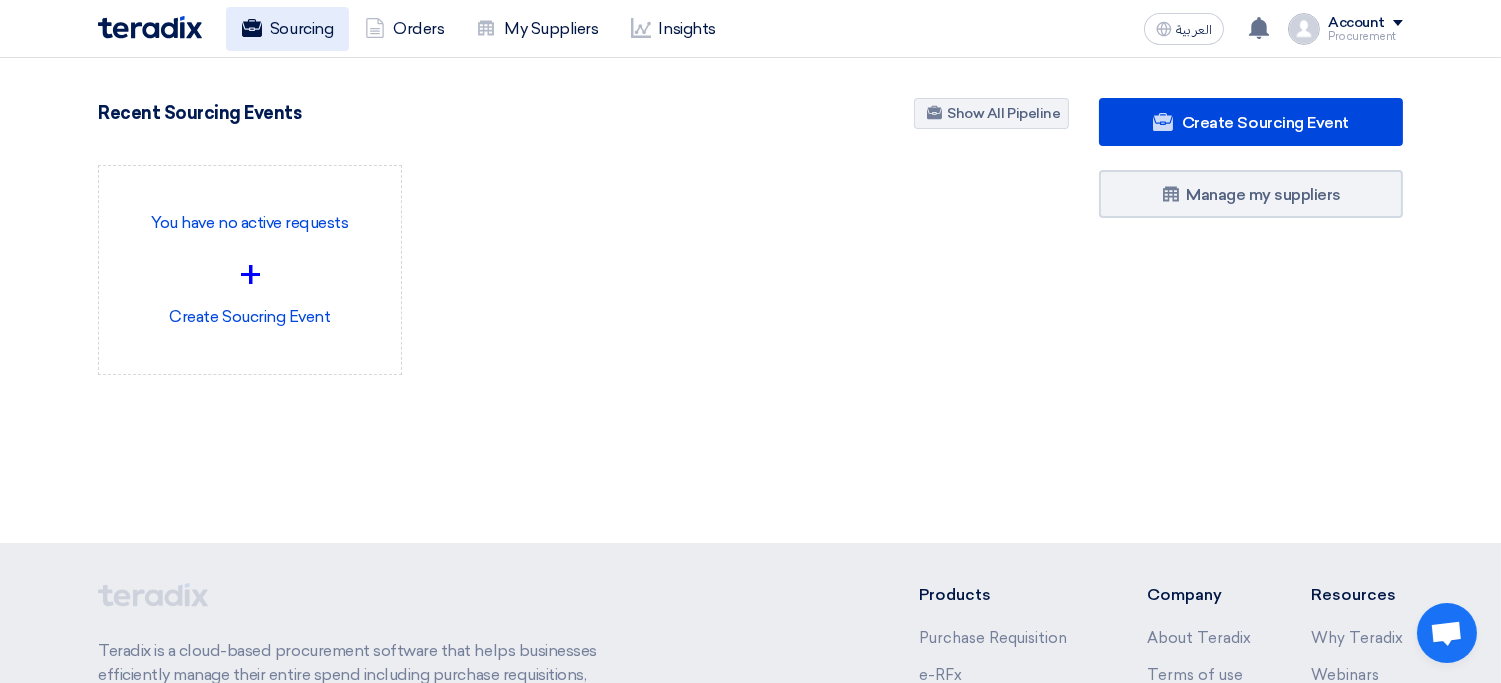 click on "Sourcing" 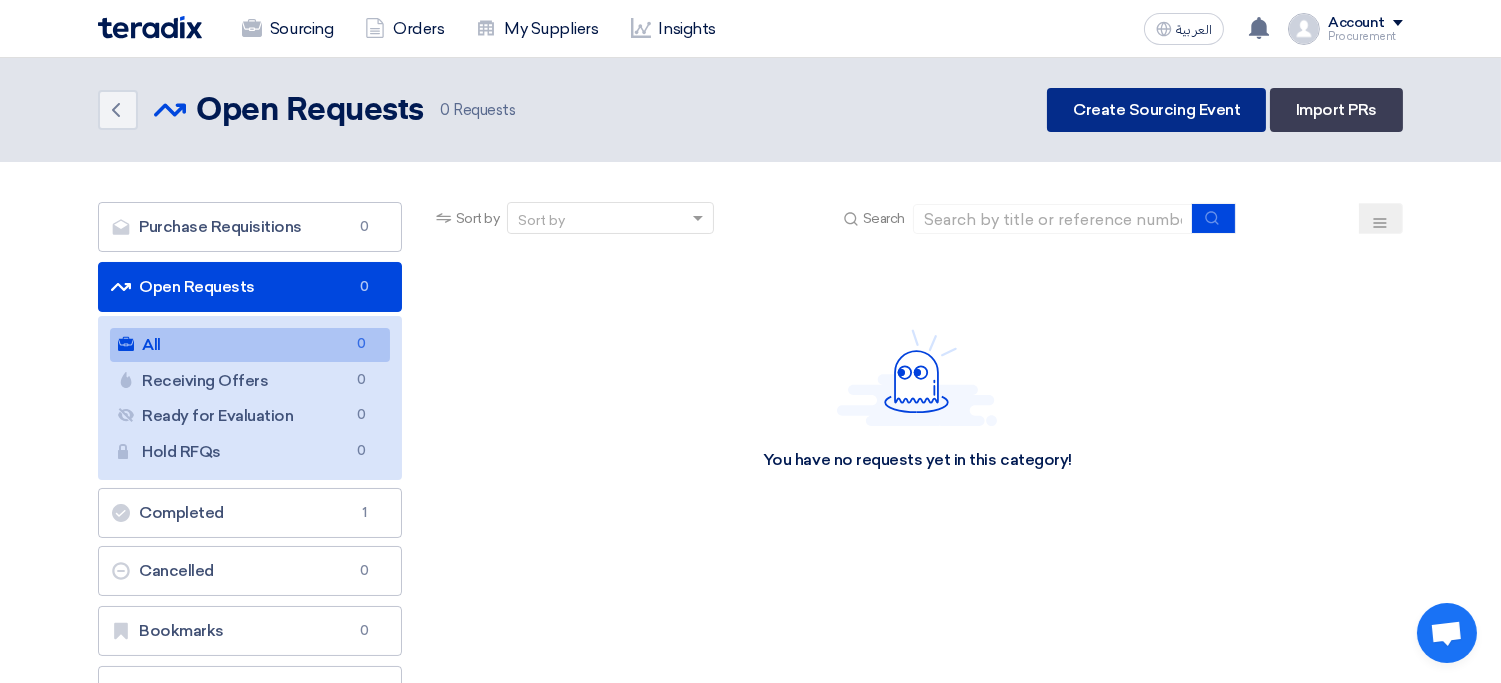 click on "Create Sourcing Event" 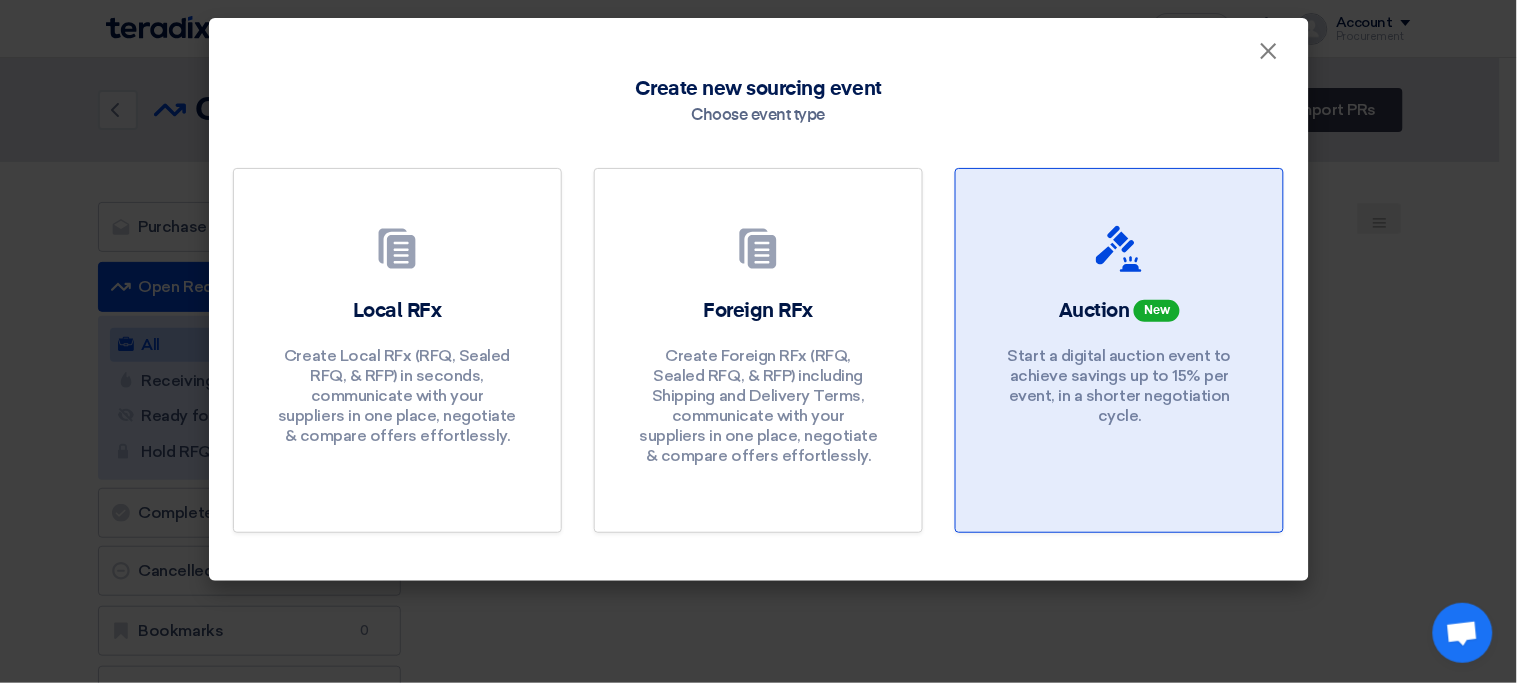 click on "Auction
New" 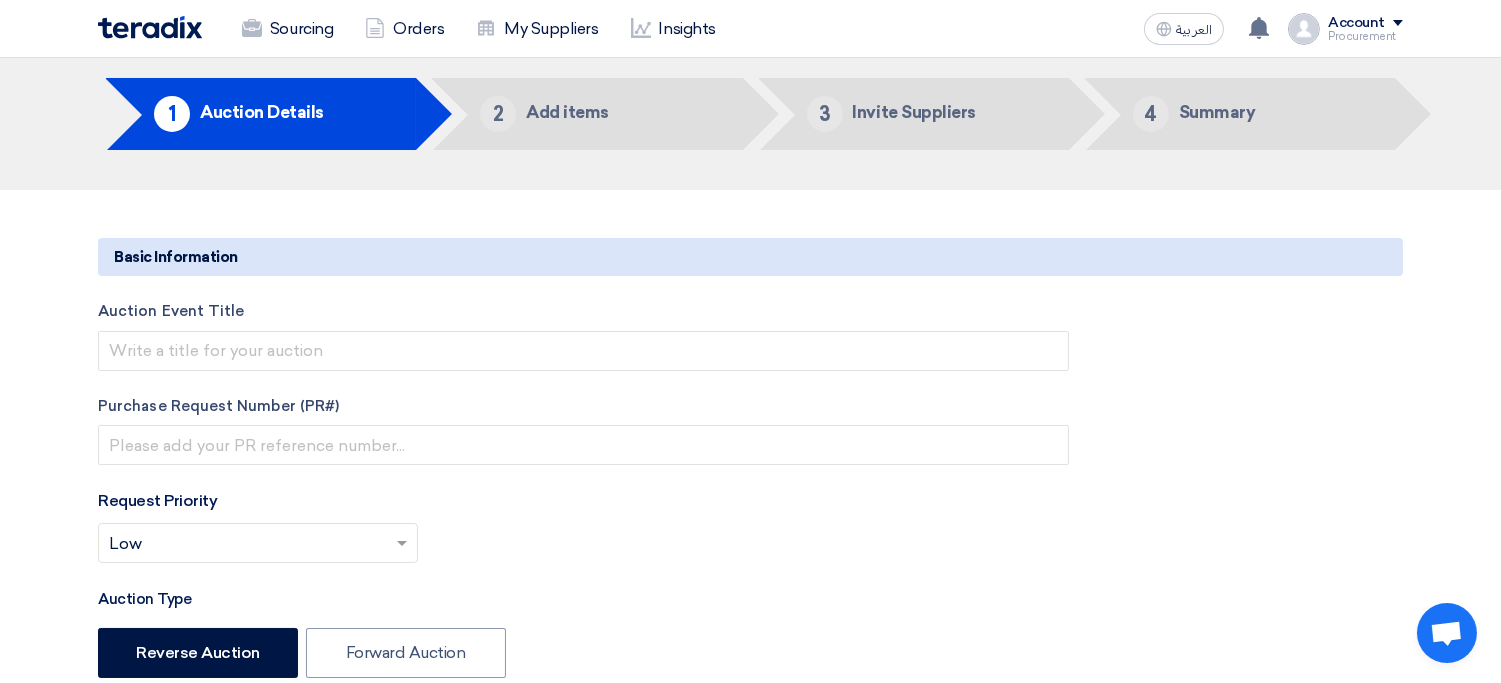 scroll, scrollTop: 106, scrollLeft: 0, axis: vertical 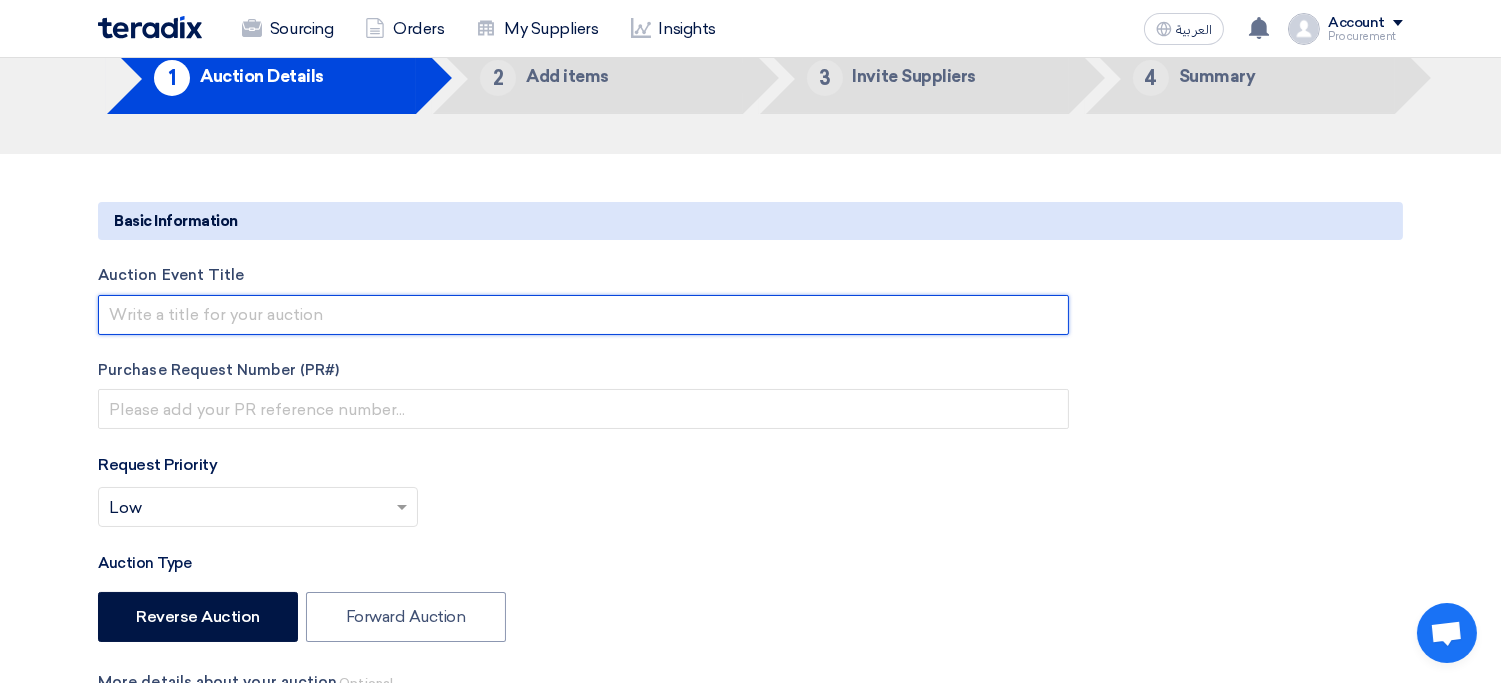 click at bounding box center [583, 315] 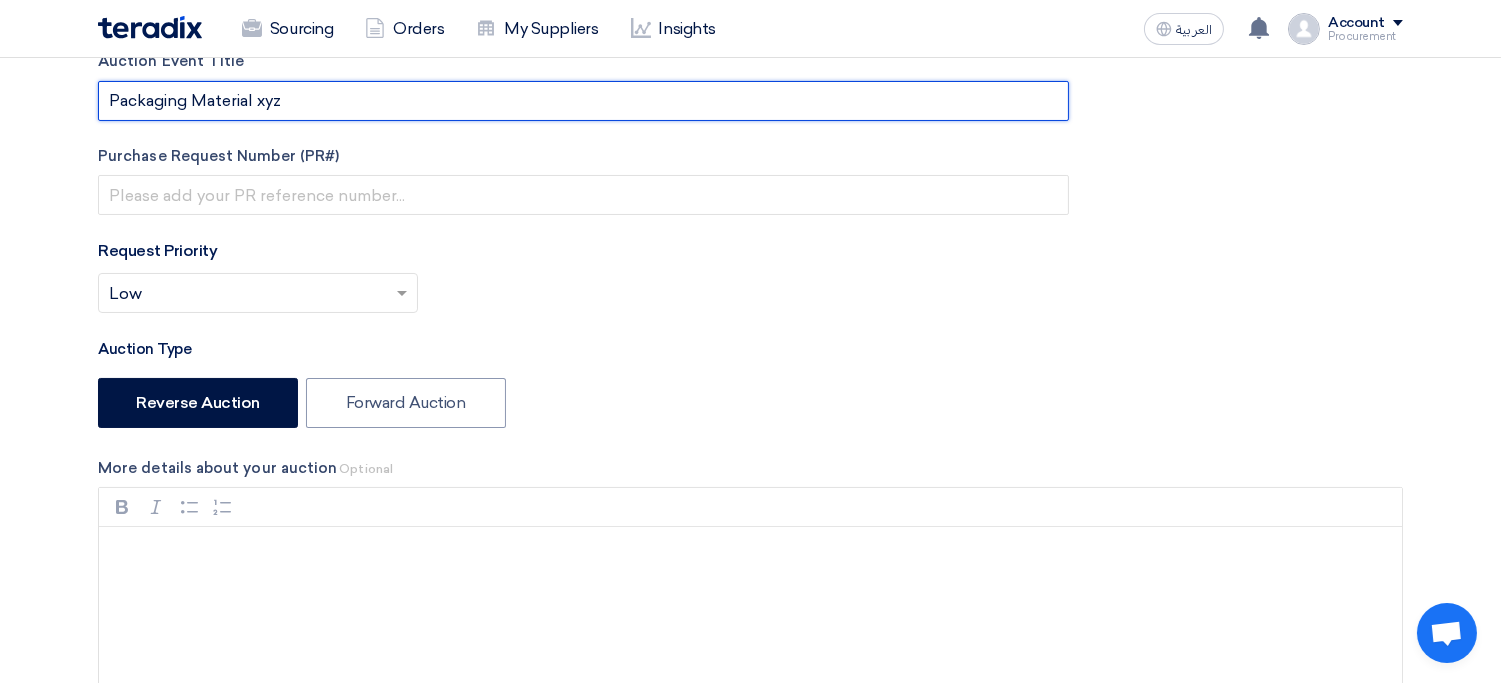 scroll, scrollTop: 321, scrollLeft: 0, axis: vertical 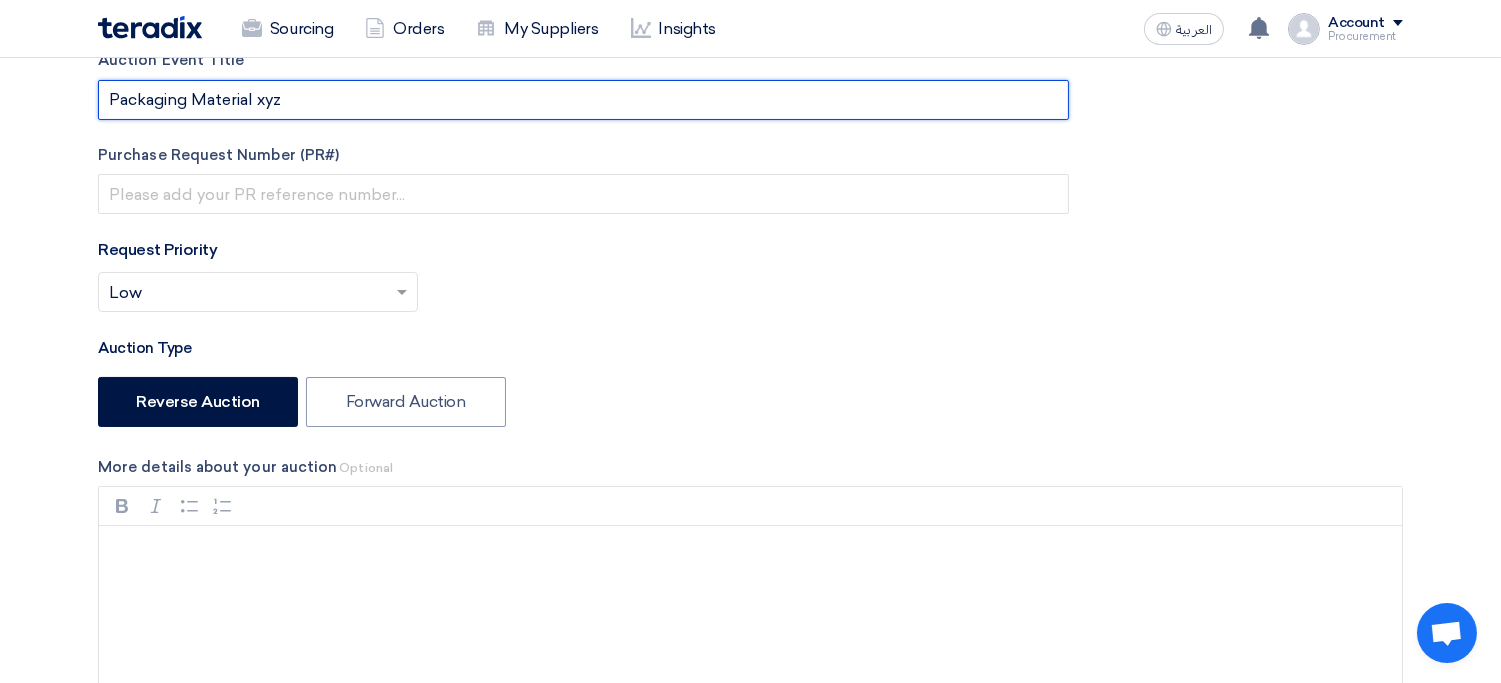 type on "Packaging Material xyz" 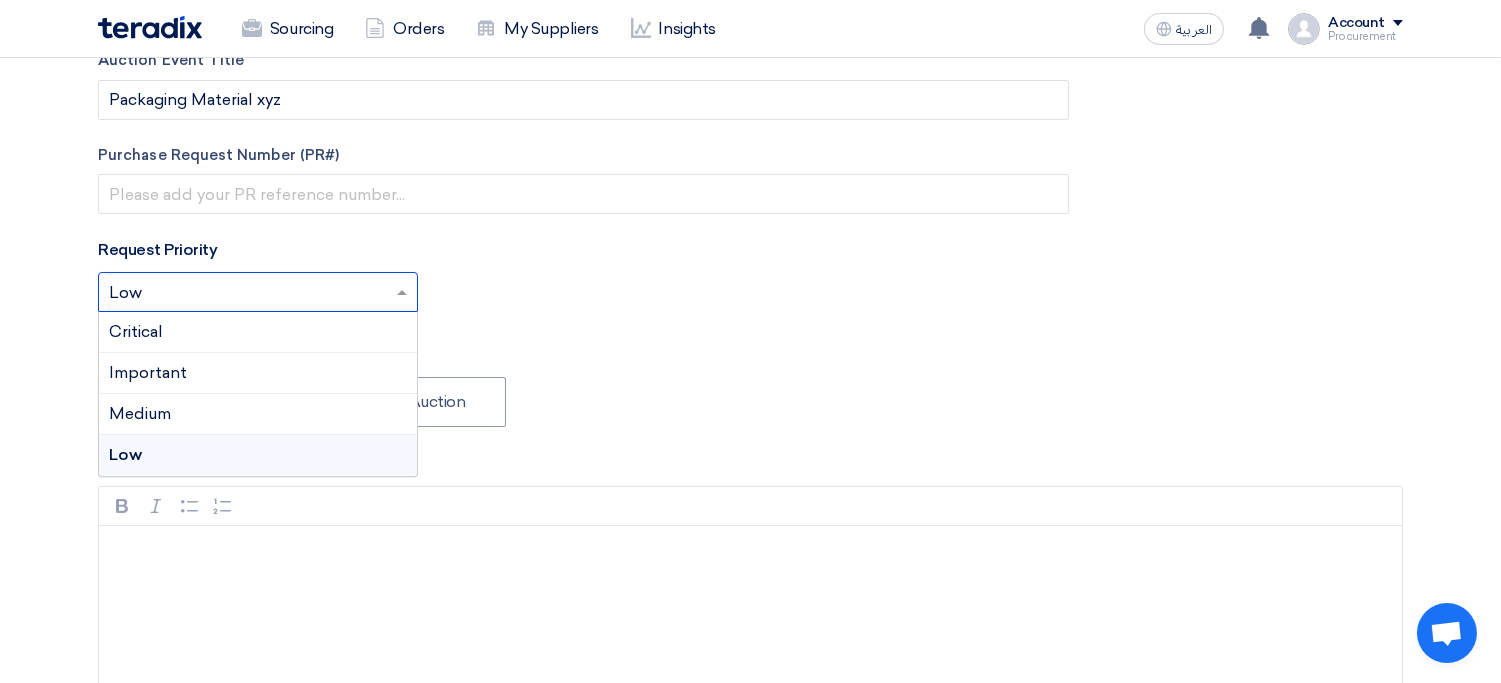 click 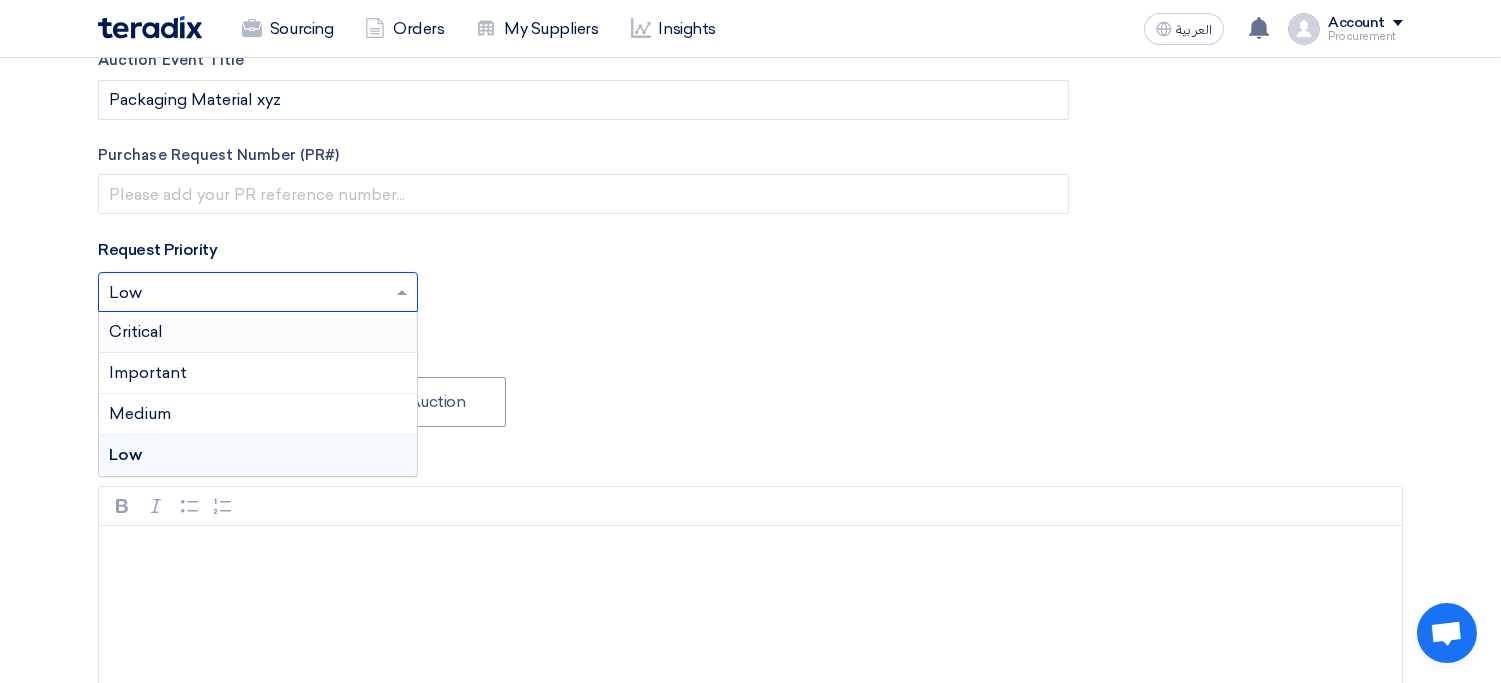 click on "Critical" at bounding box center (258, 332) 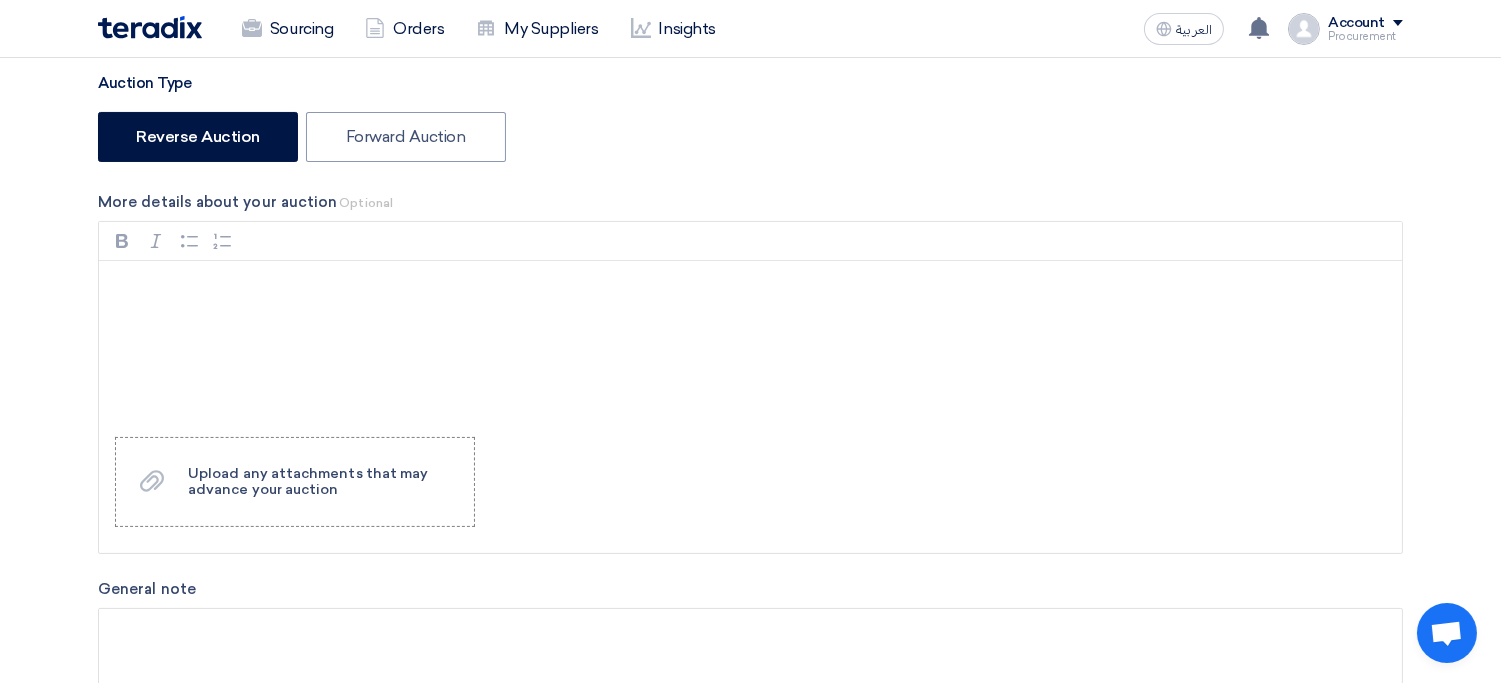 scroll, scrollTop: 591, scrollLeft: 0, axis: vertical 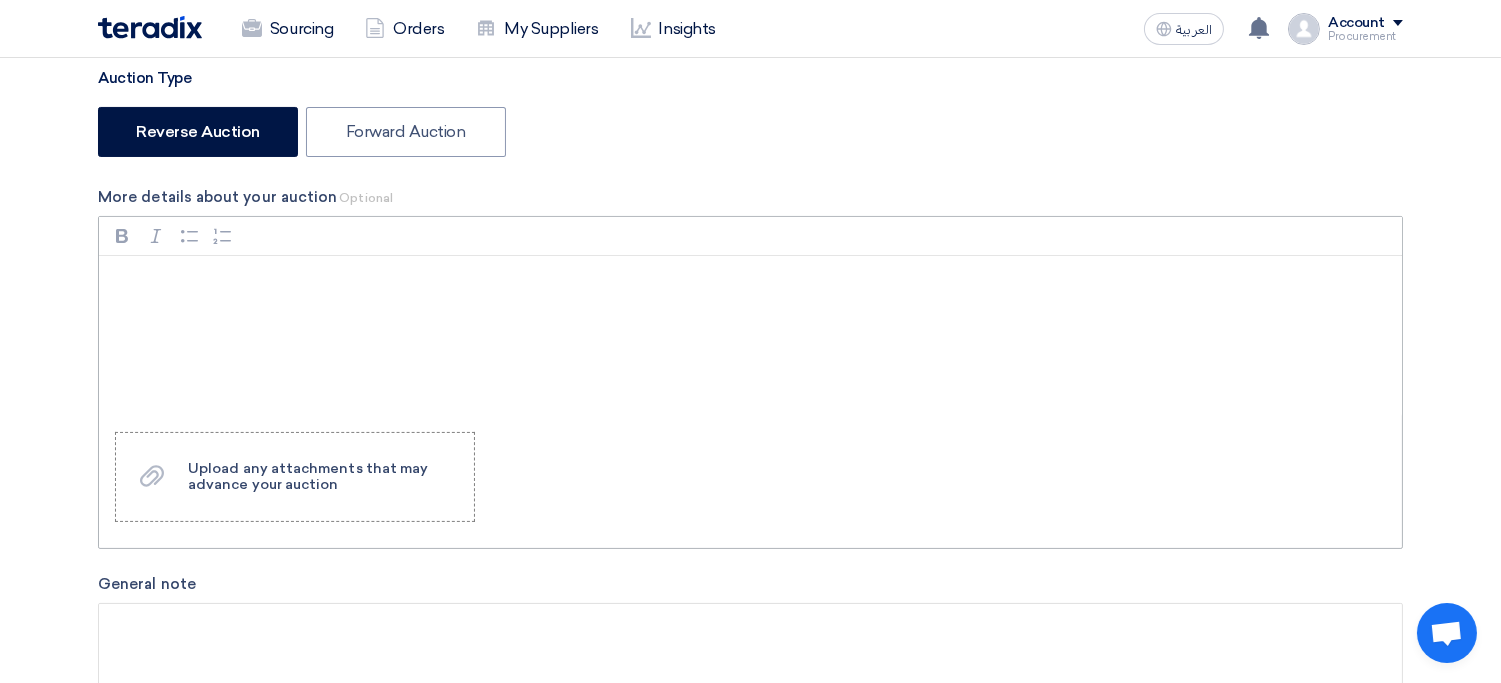 click at bounding box center [750, 336] 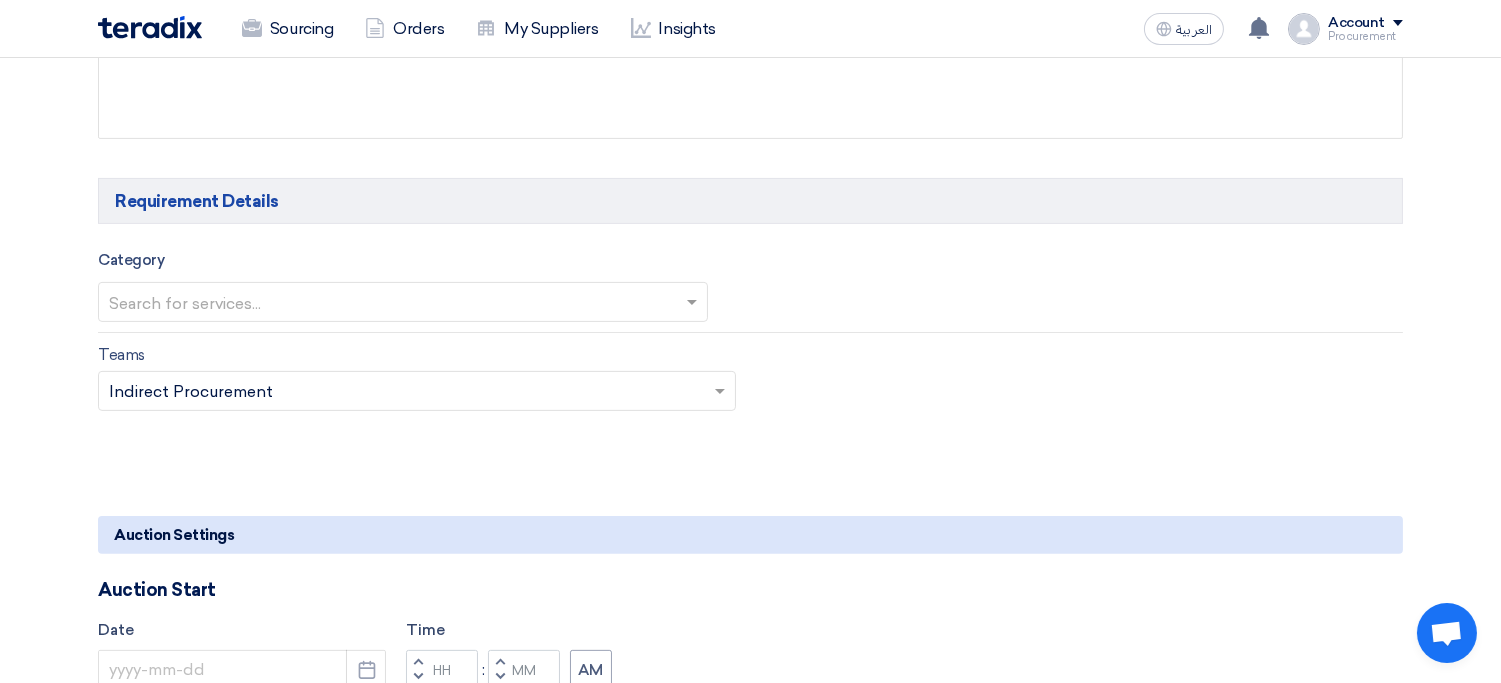 scroll, scrollTop: 1131, scrollLeft: 0, axis: vertical 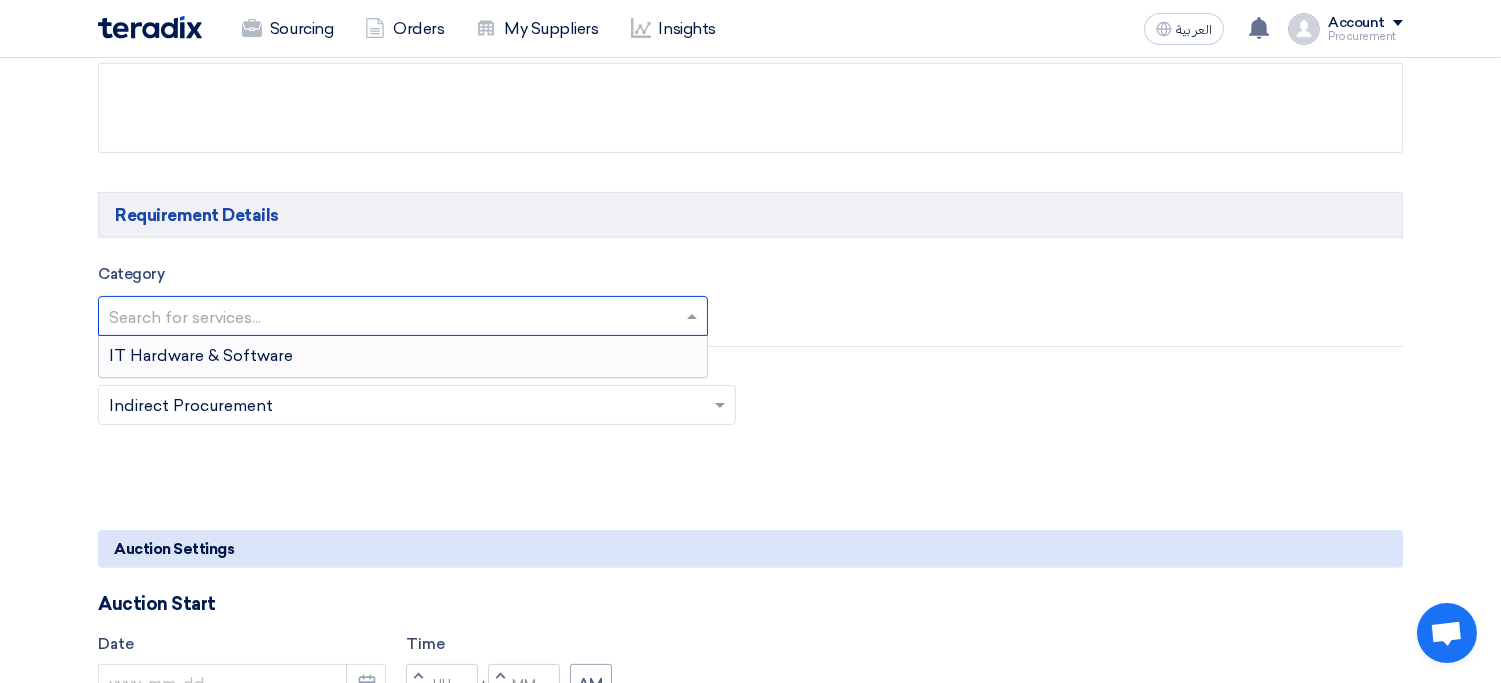 click at bounding box center (393, 317) 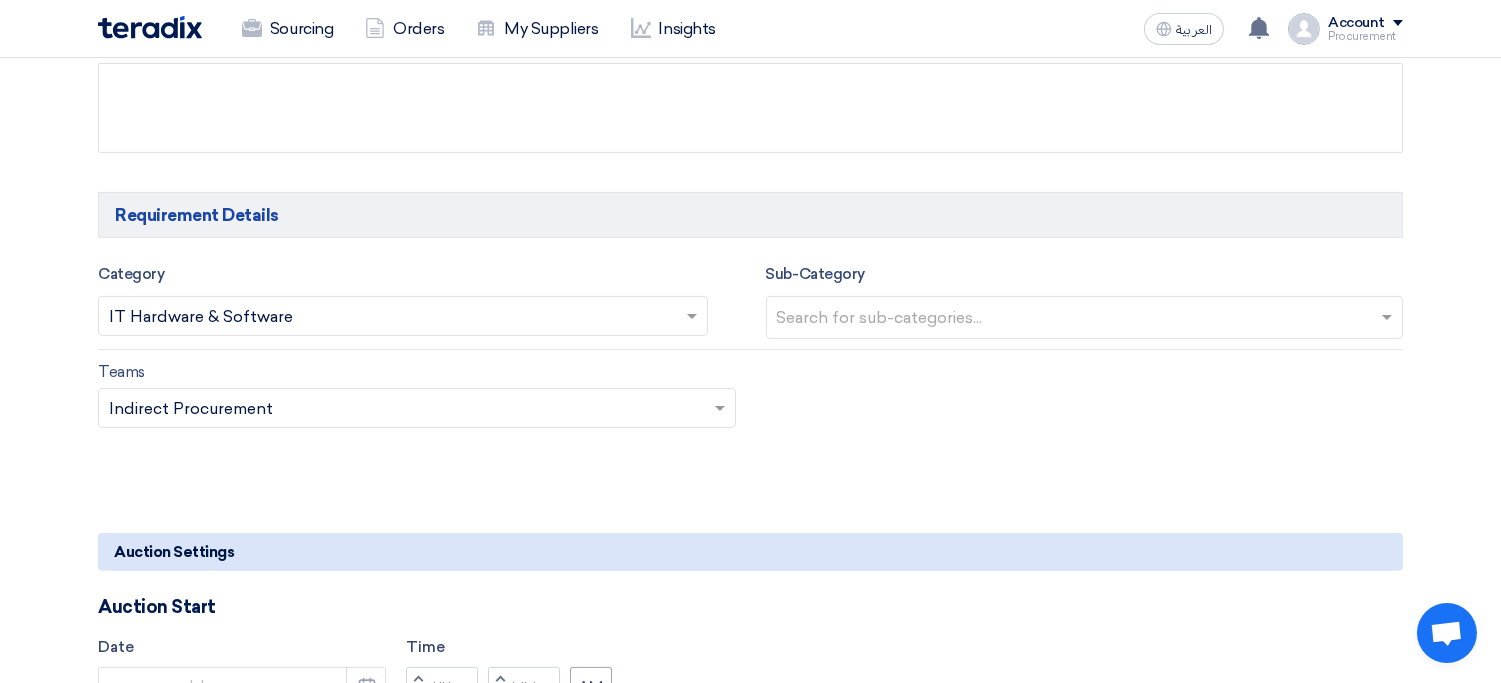 click at bounding box center (1087, 319) 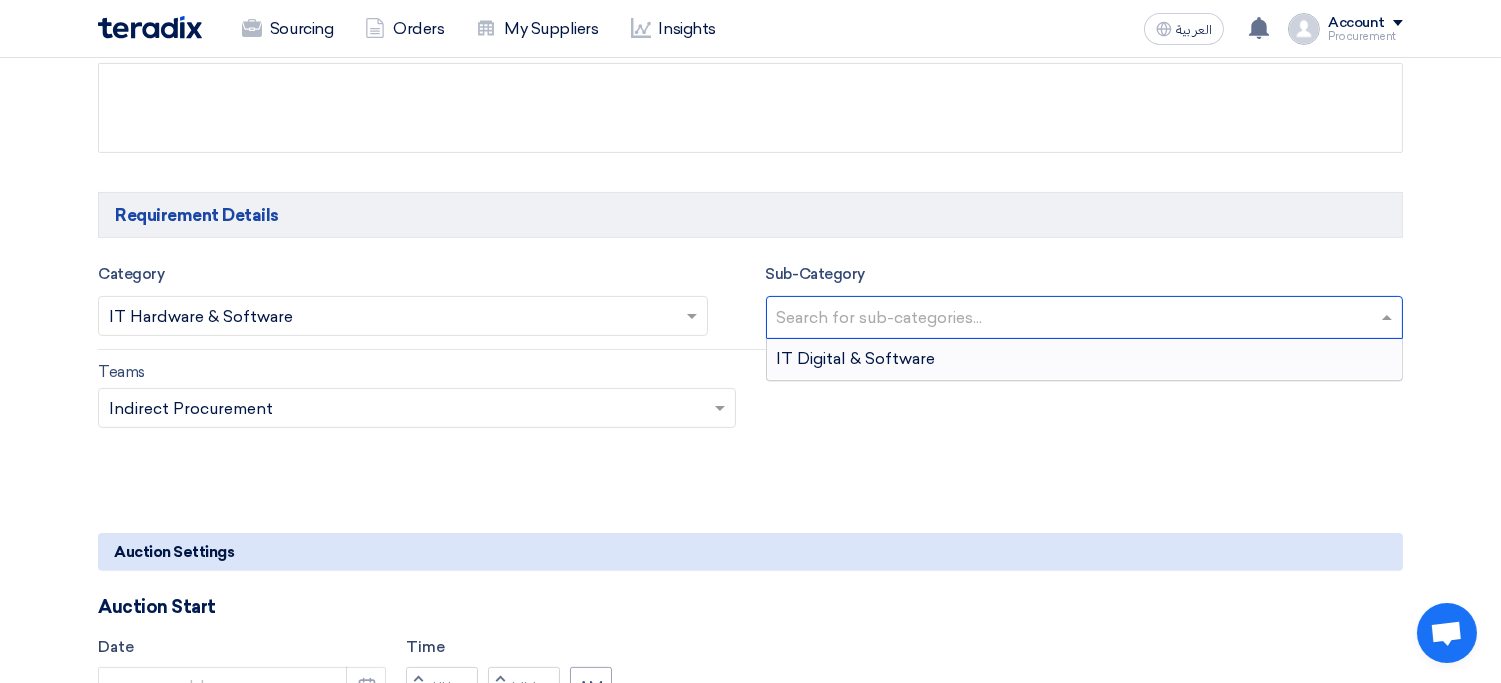click on "IT Digital & Software" at bounding box center [856, 358] 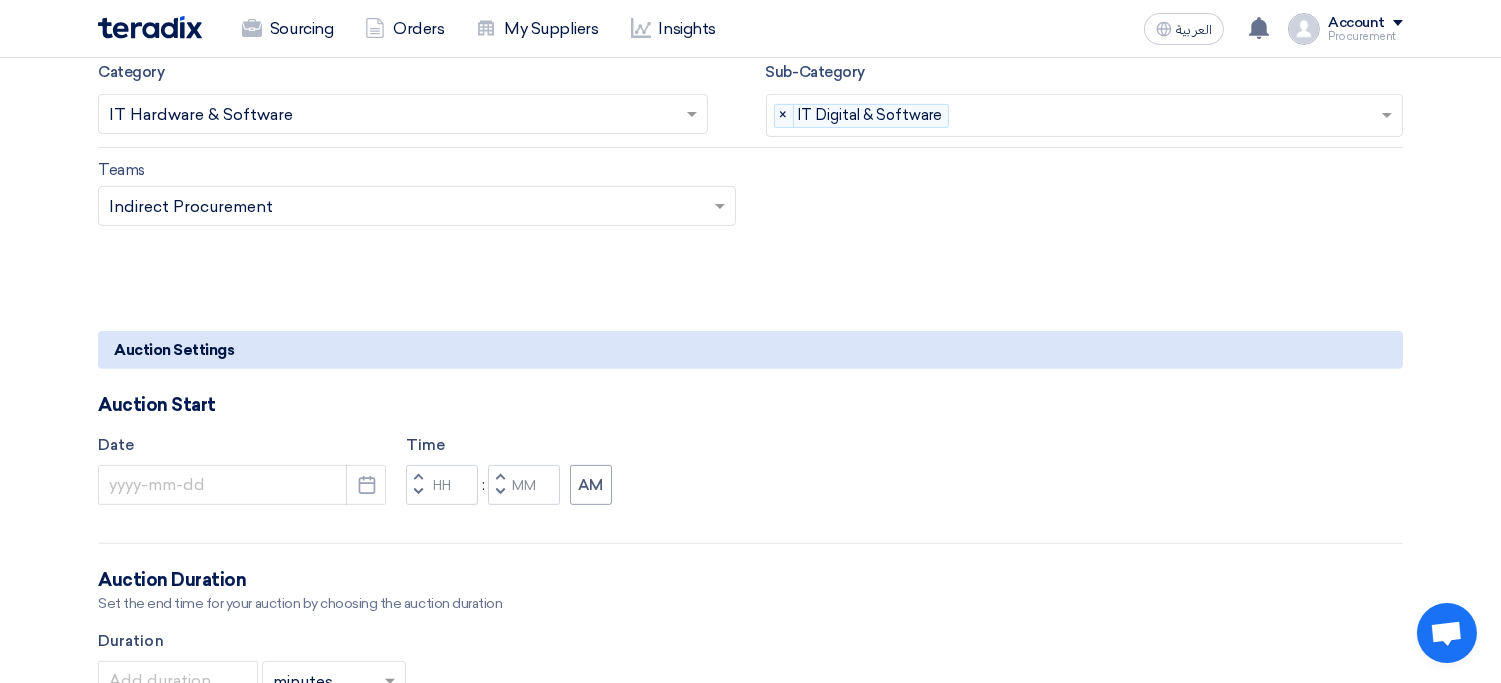 scroll, scrollTop: 1336, scrollLeft: 0, axis: vertical 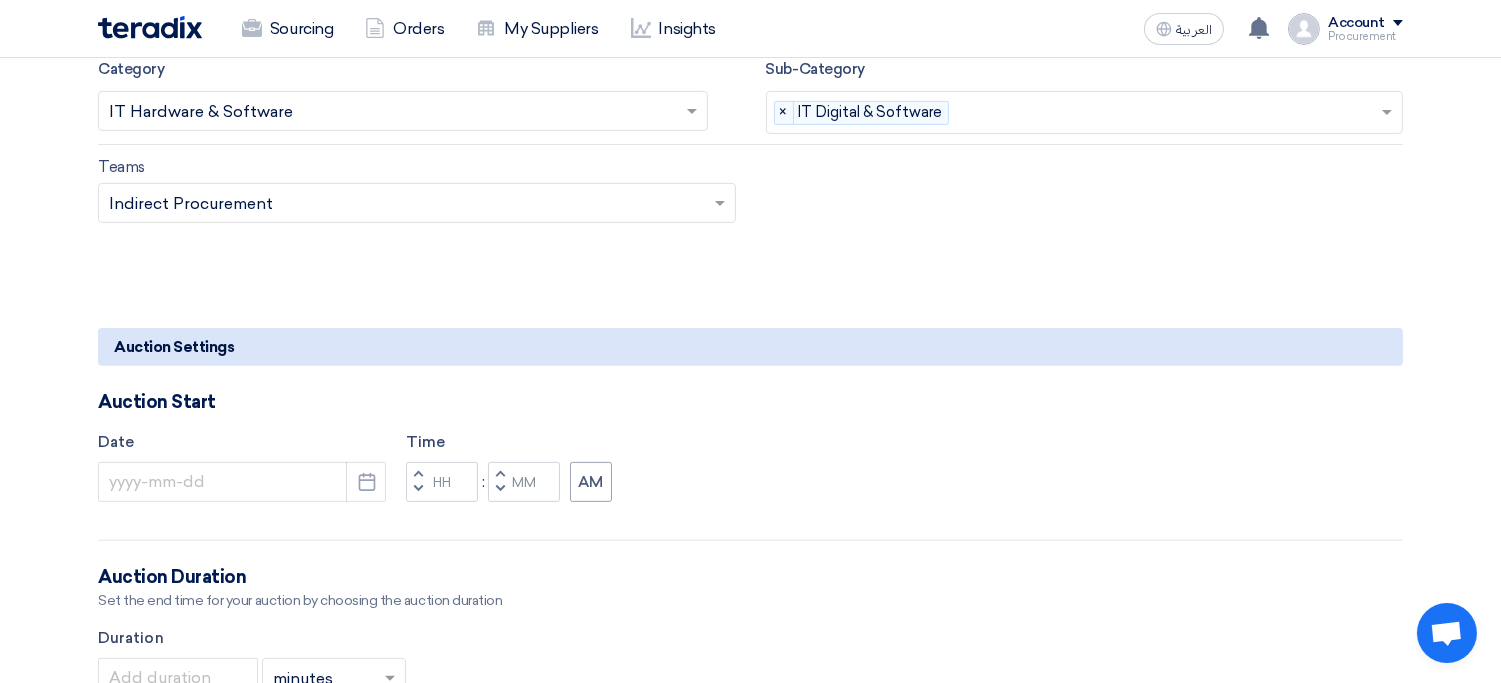 click 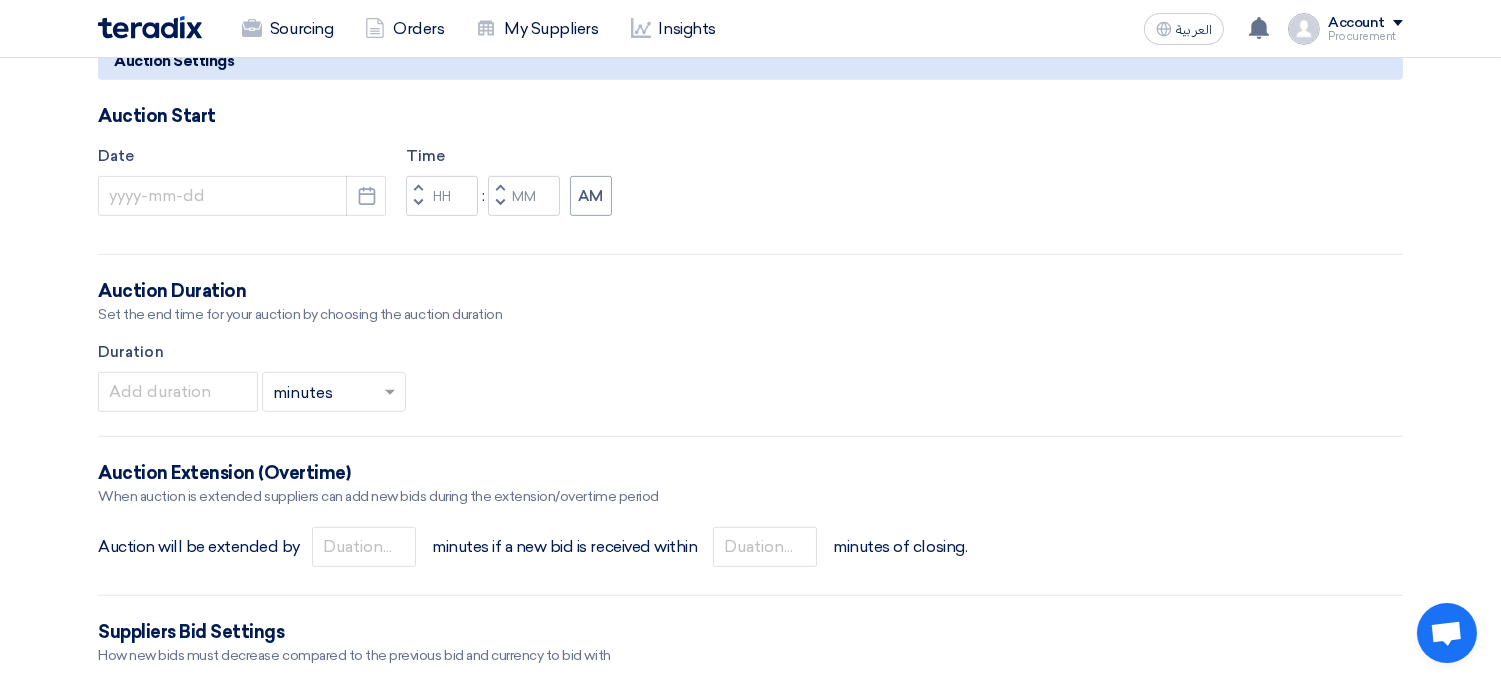 scroll, scrollTop: 1608, scrollLeft: 0, axis: vertical 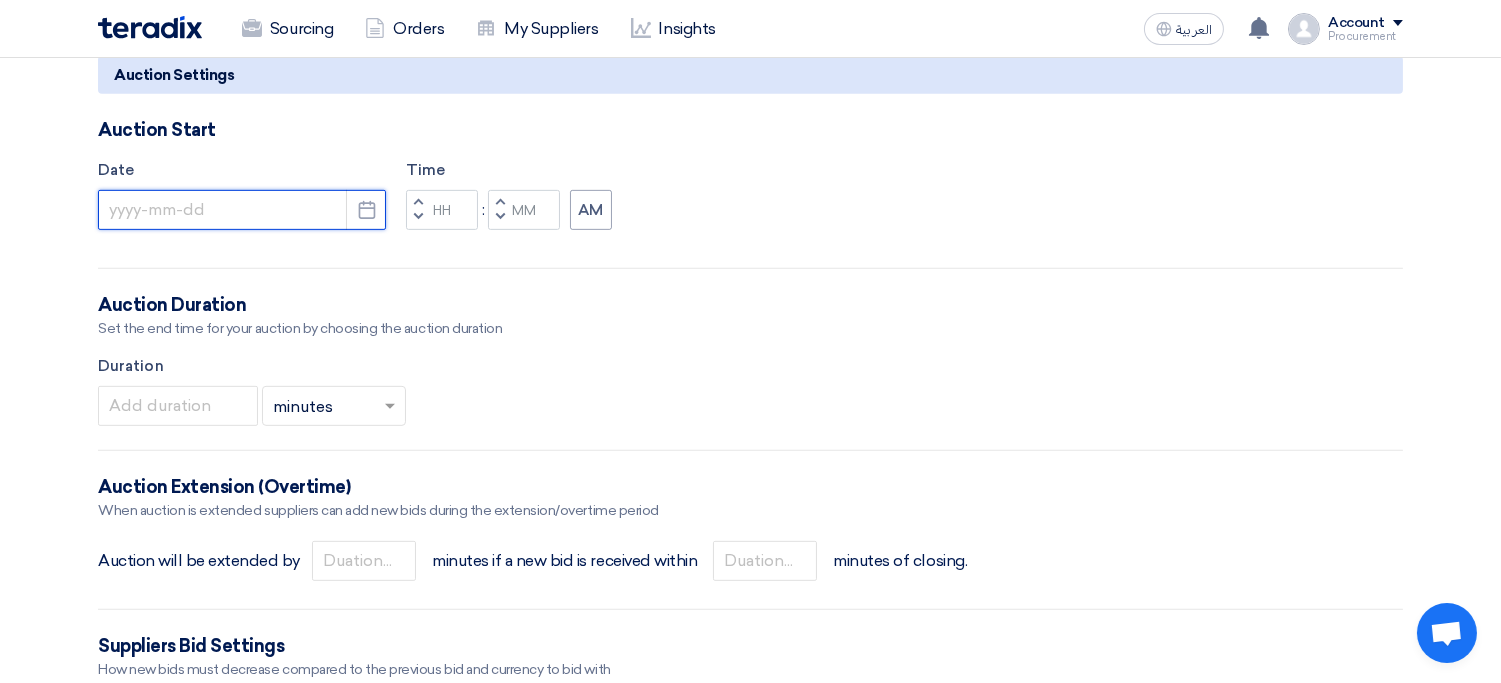 click 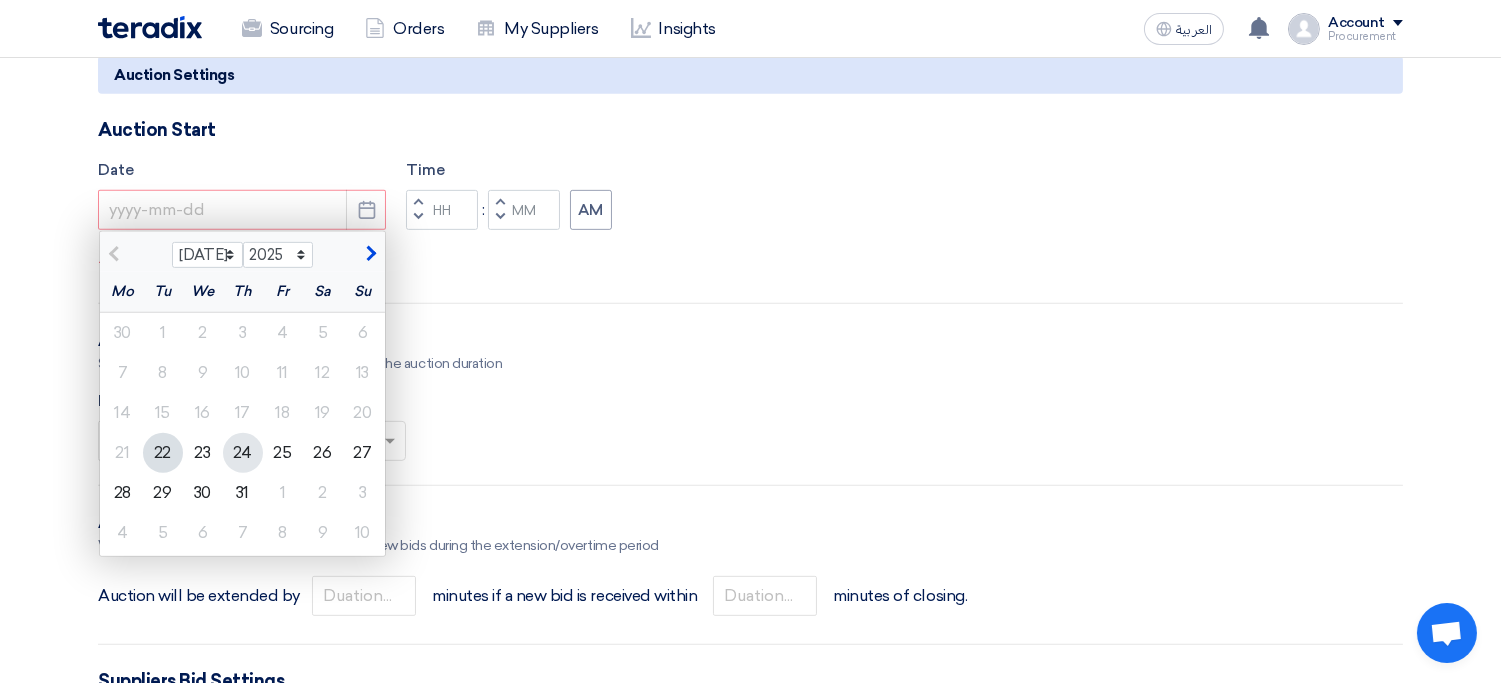 click on "24" 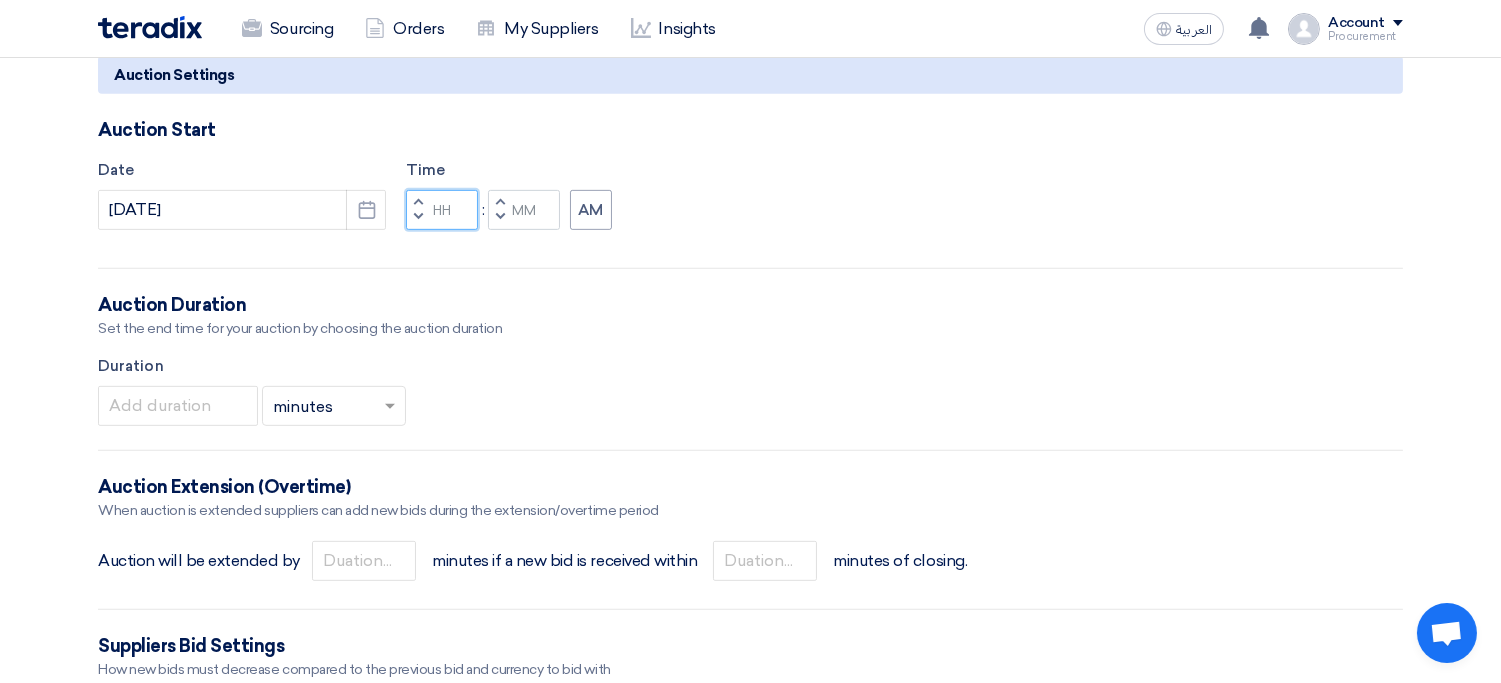 click 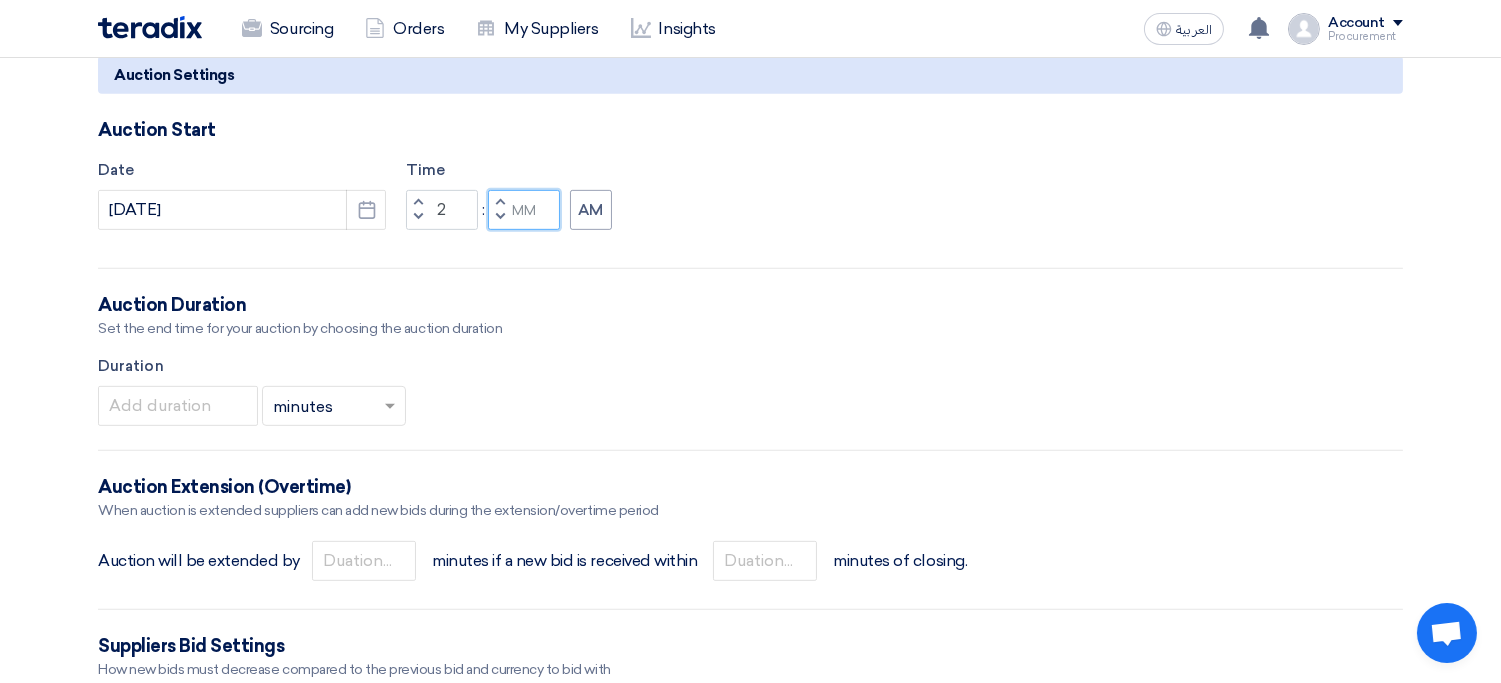 type on "02" 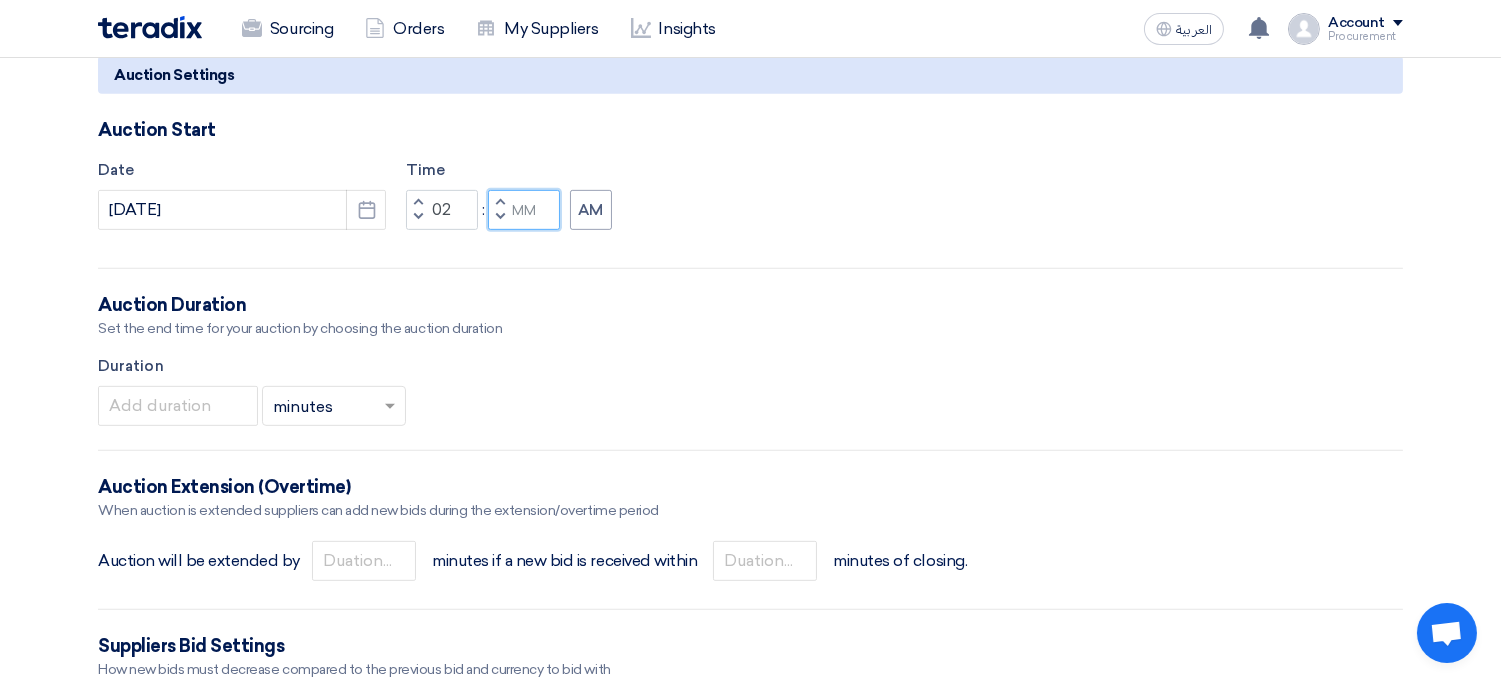 click 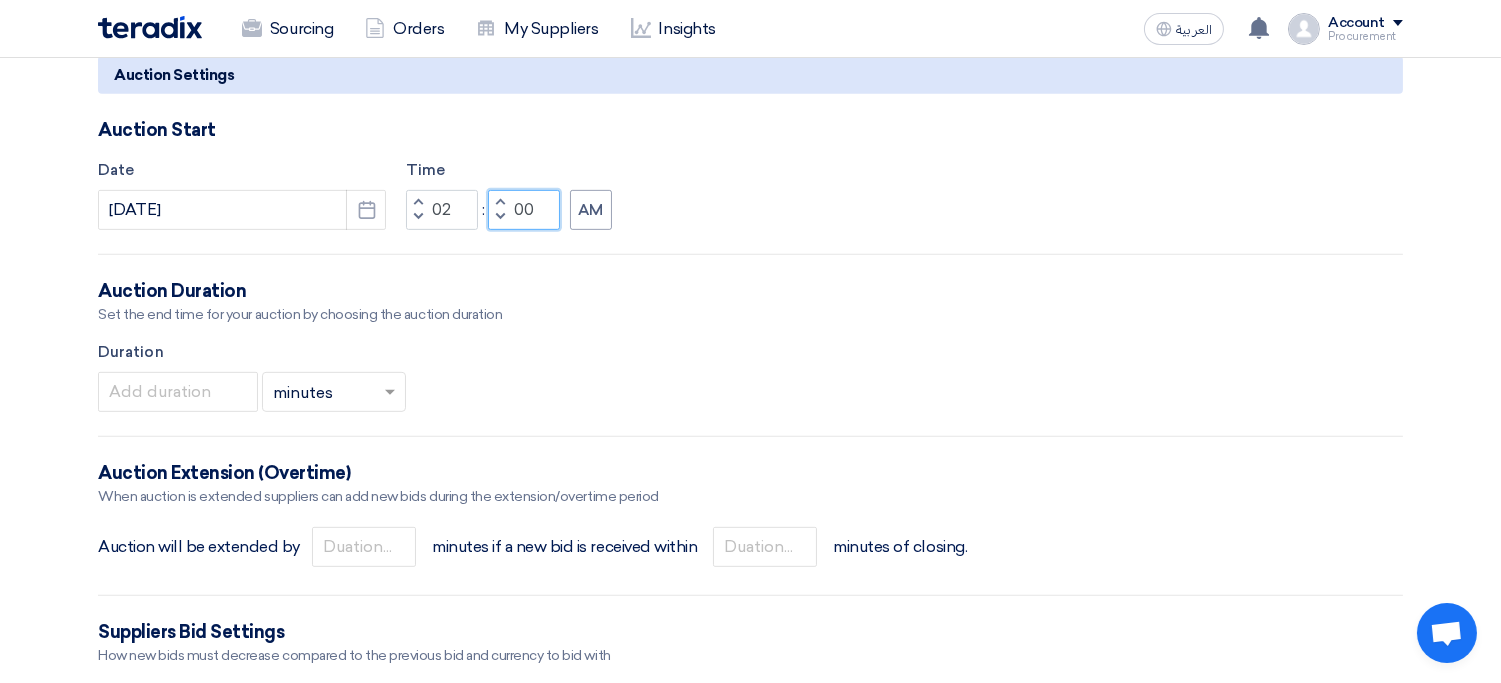 type on "00" 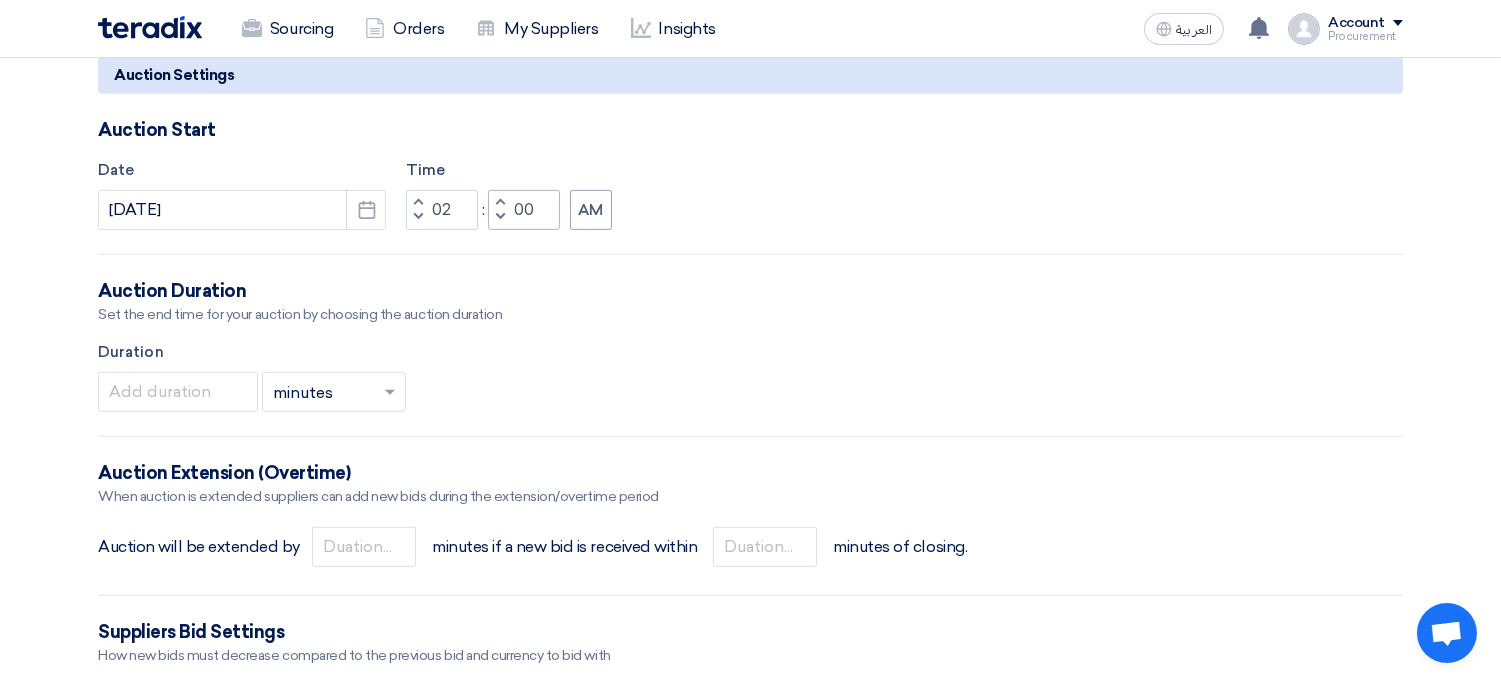 type 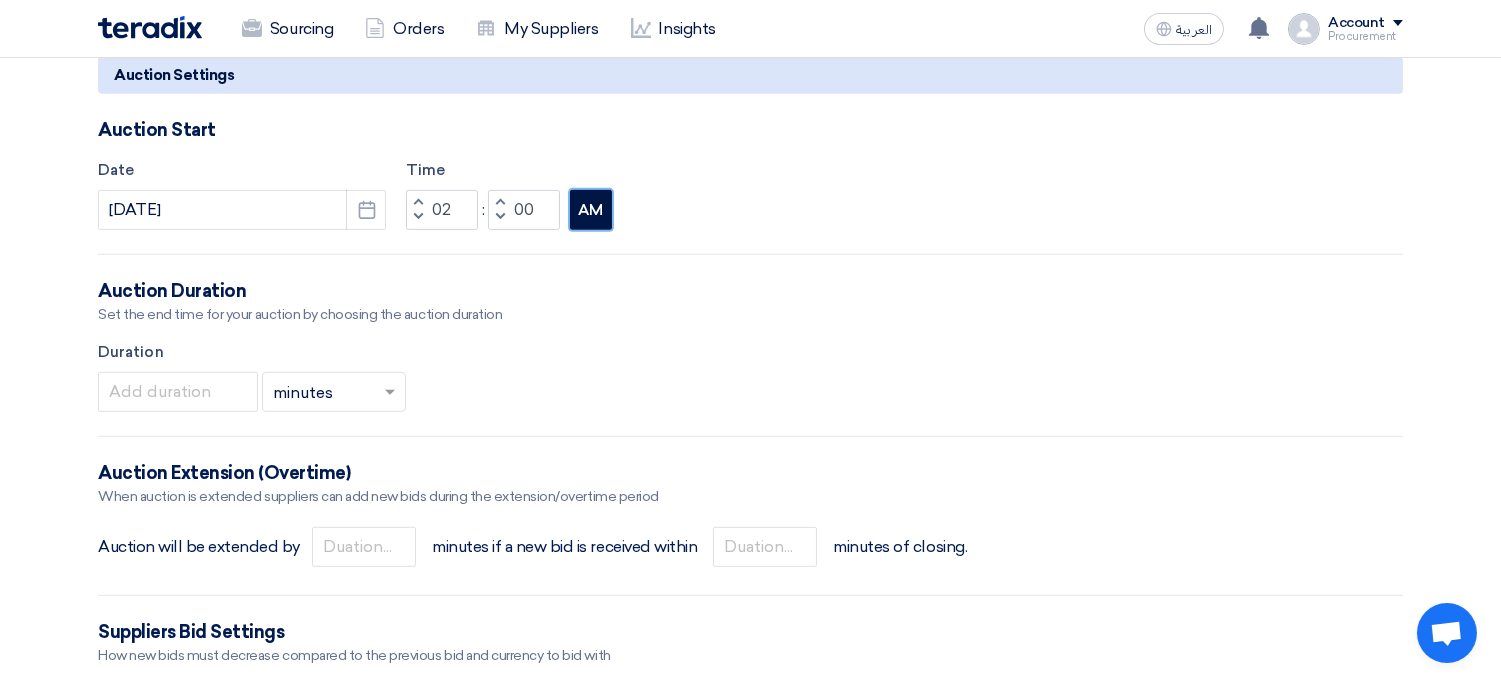 click on "AM" 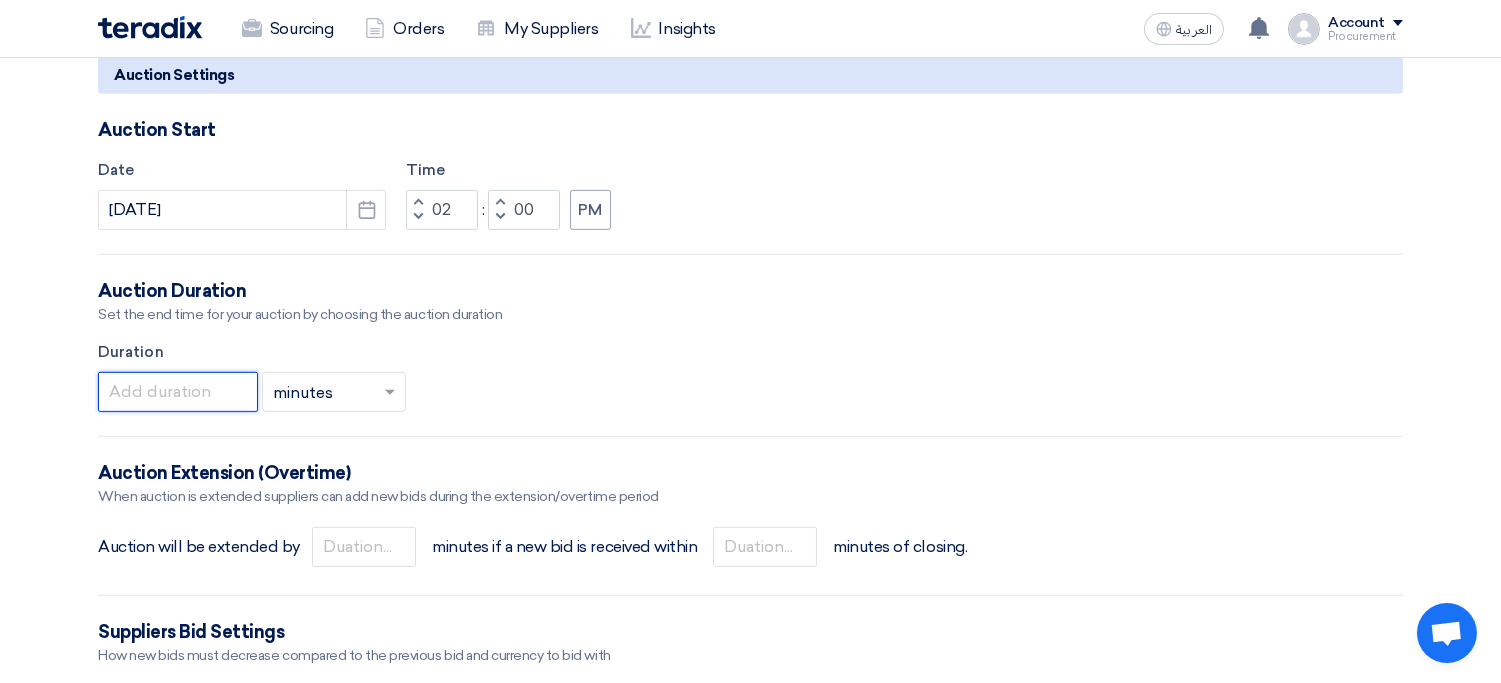 click at bounding box center [178, 392] 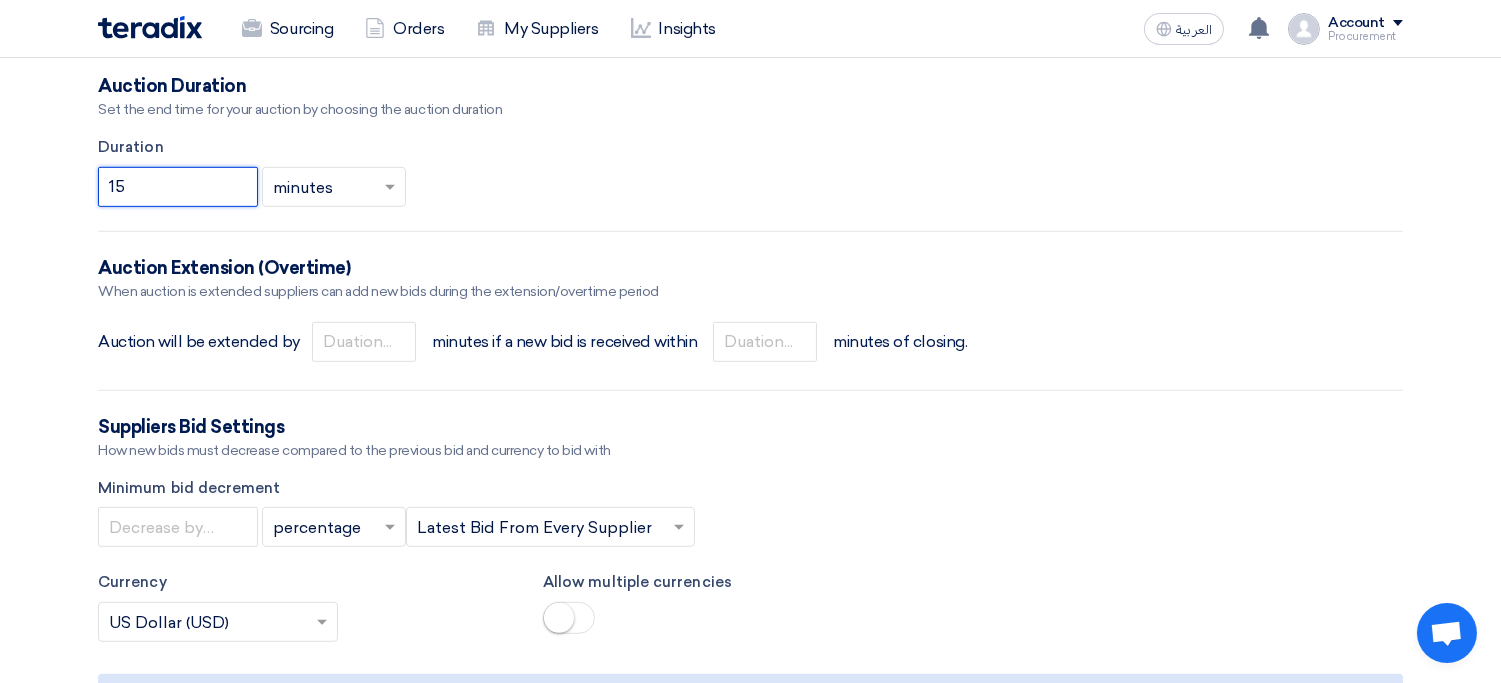 scroll, scrollTop: 1775, scrollLeft: 0, axis: vertical 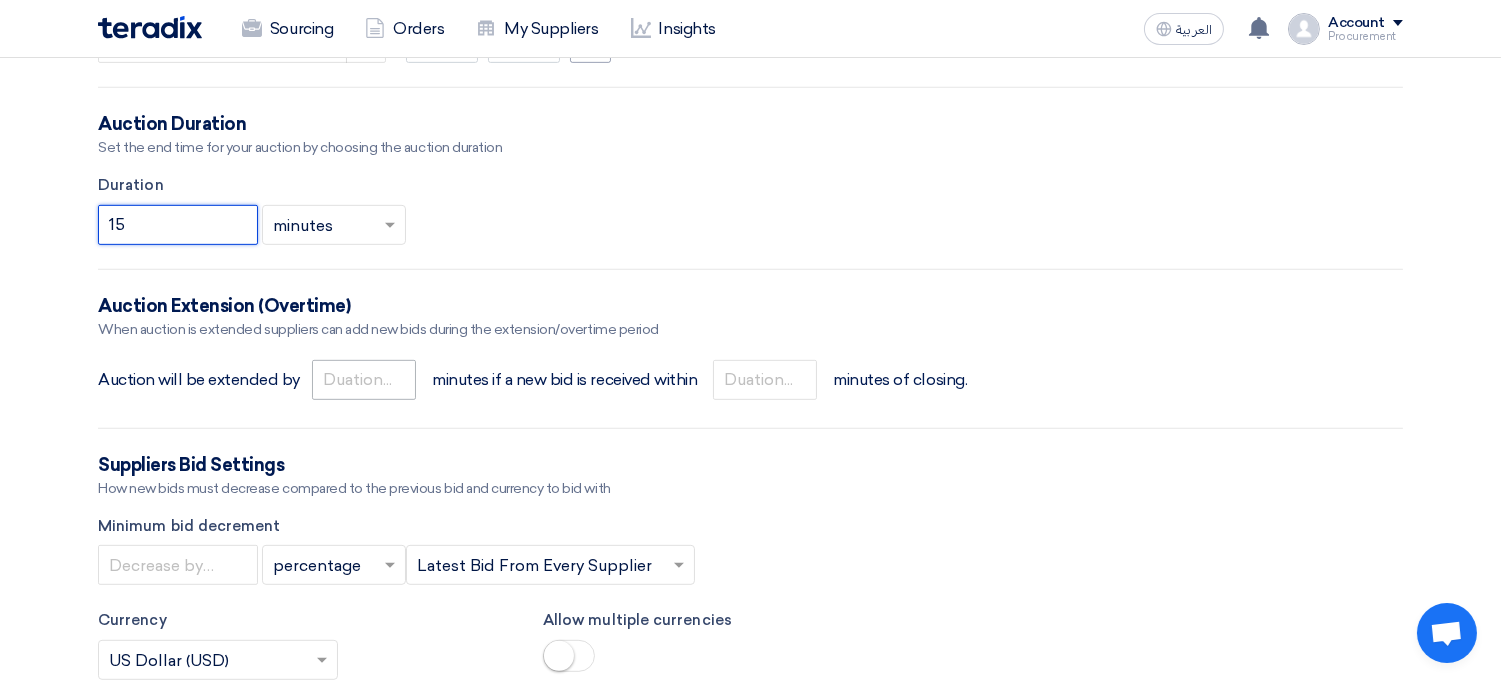 type on "15" 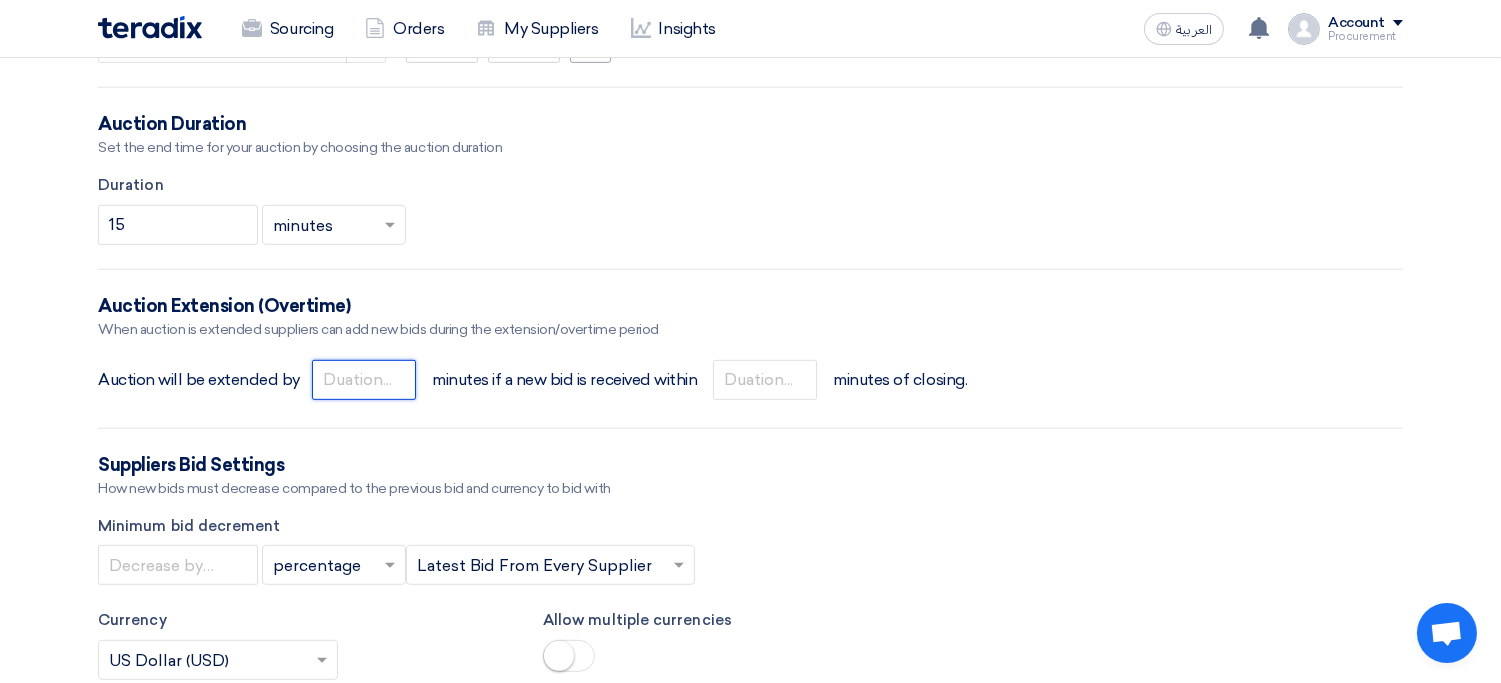 click at bounding box center [364, 380] 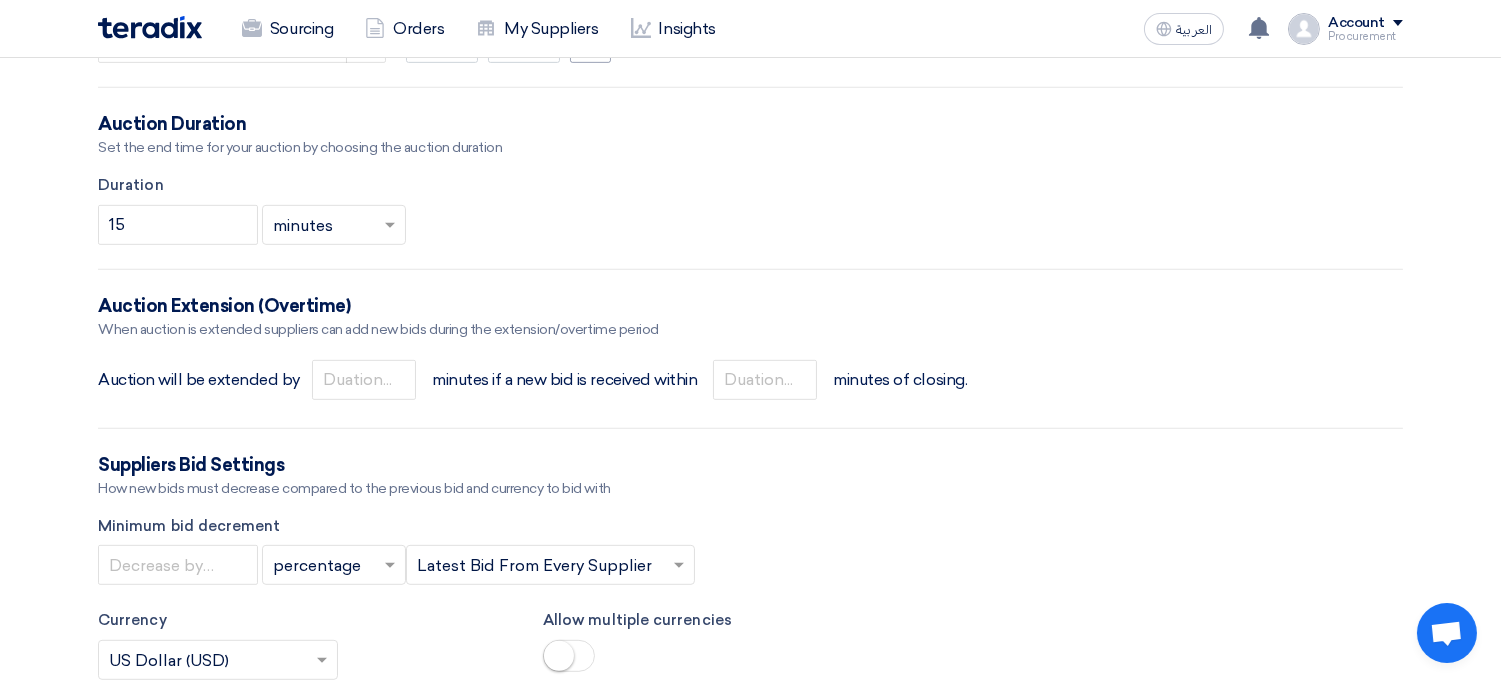 click on "Auction will be extended by" 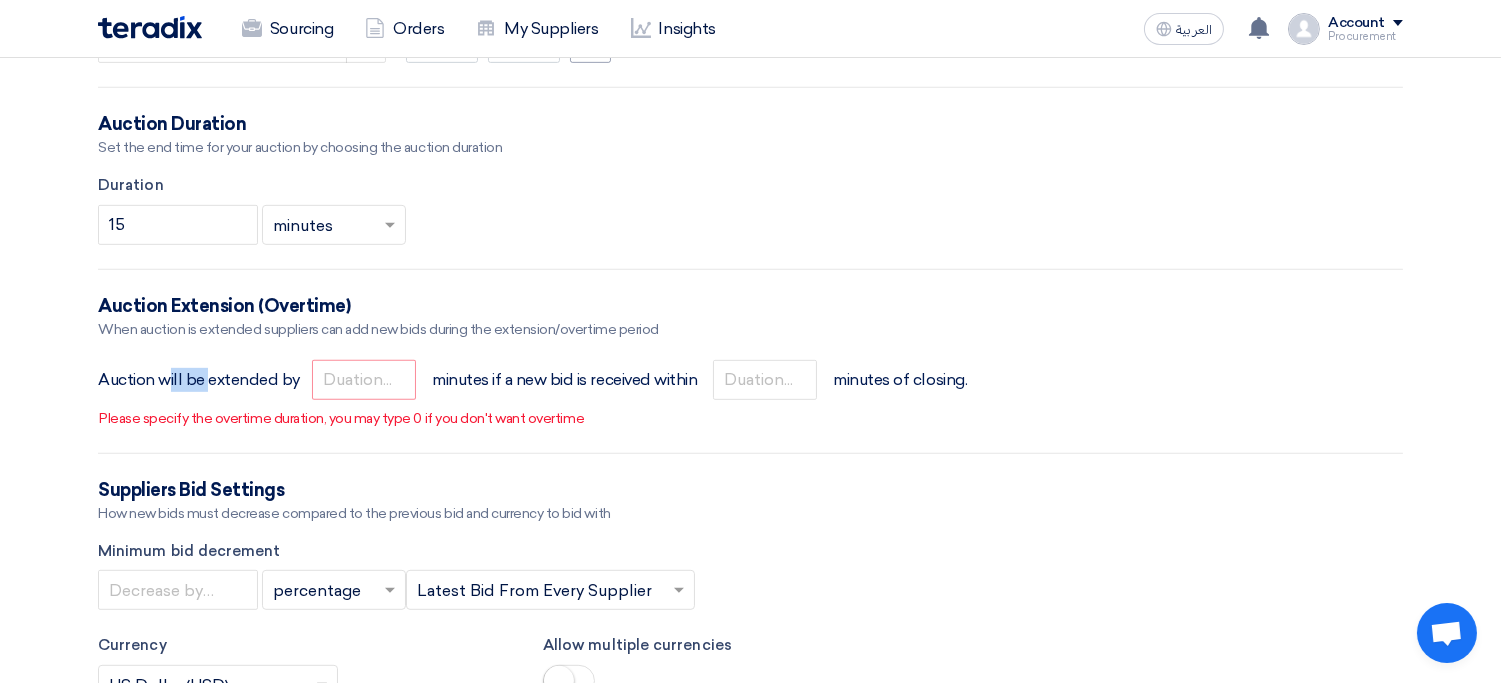 click on "Auction will be extended by" 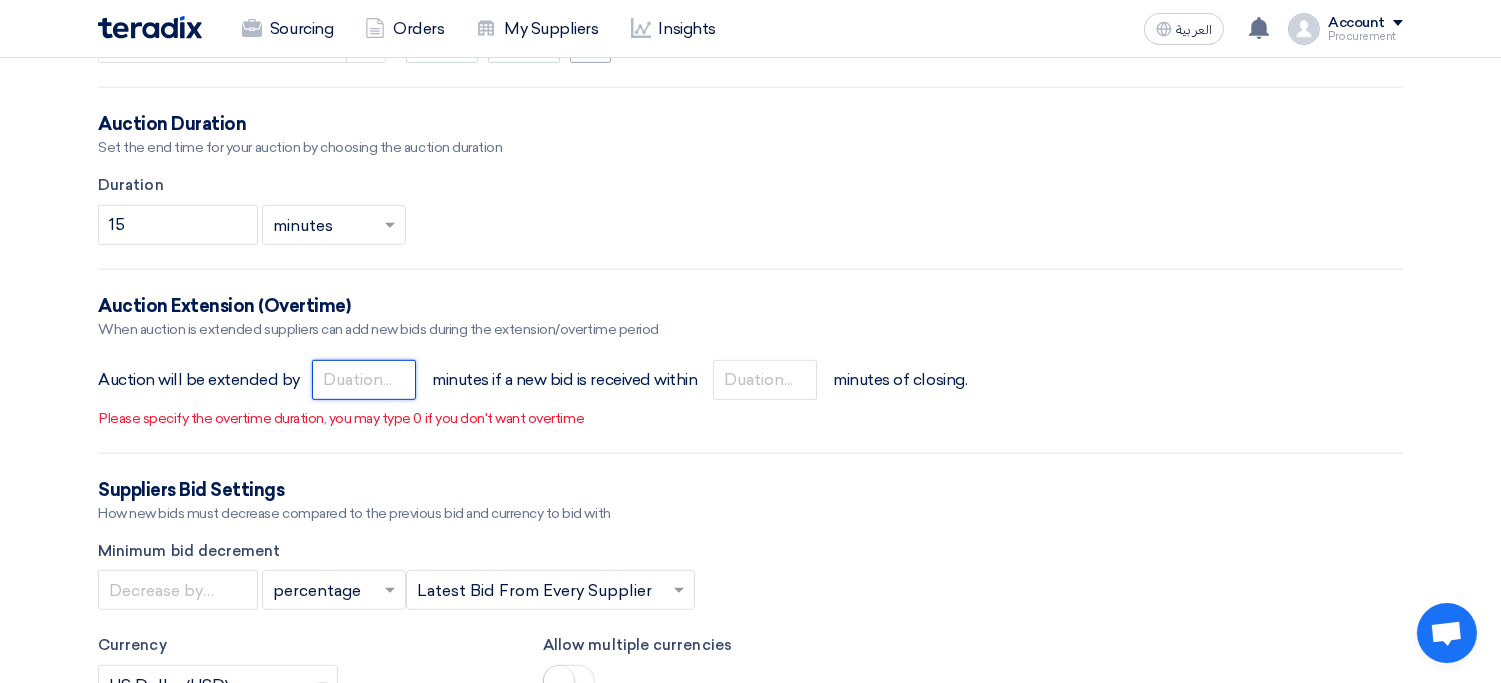 click at bounding box center [364, 380] 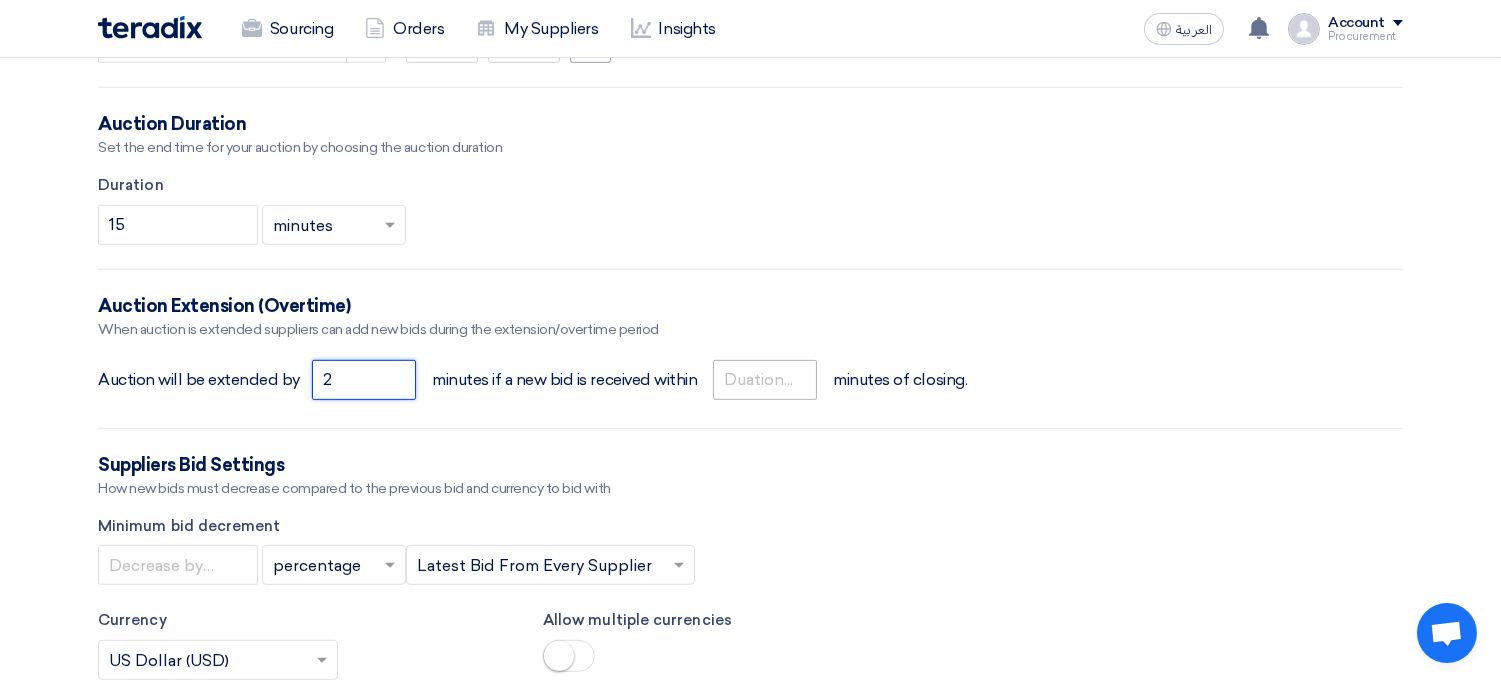 type on "2" 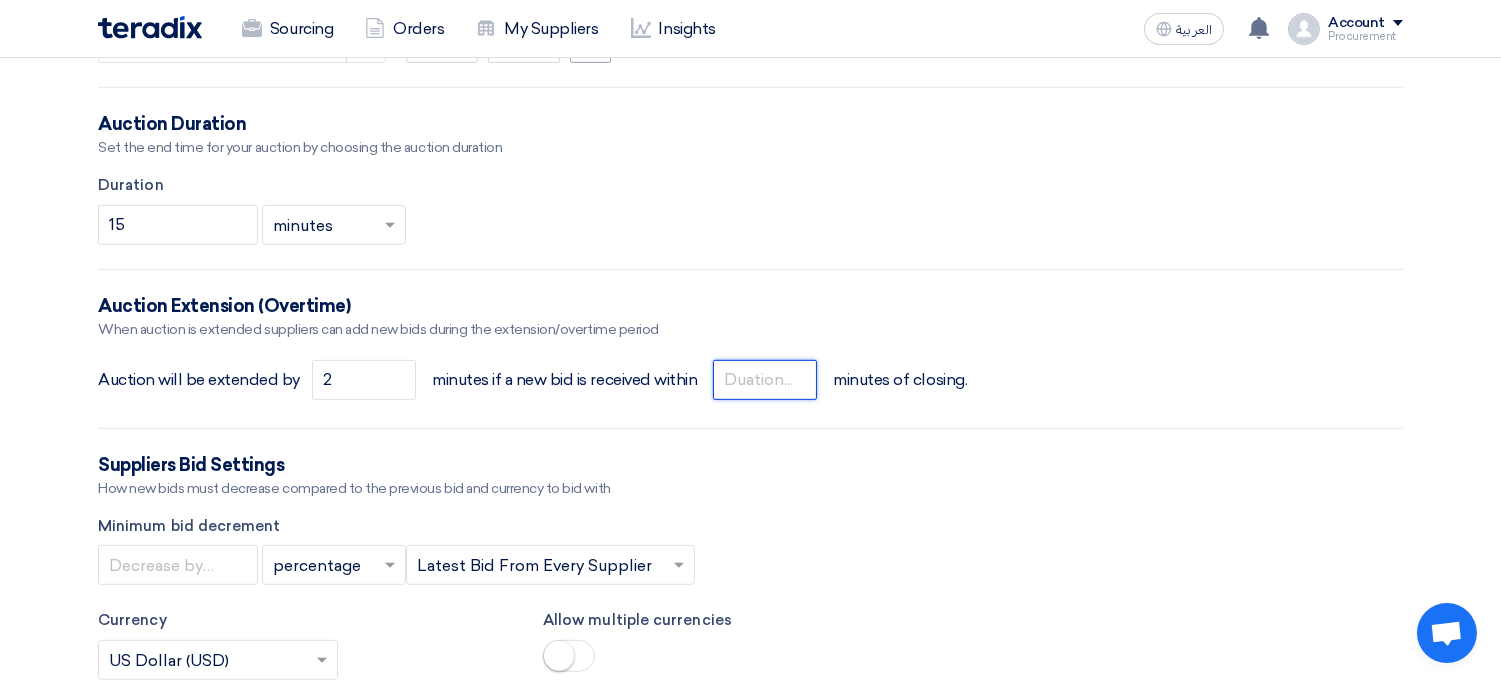click at bounding box center (765, 380) 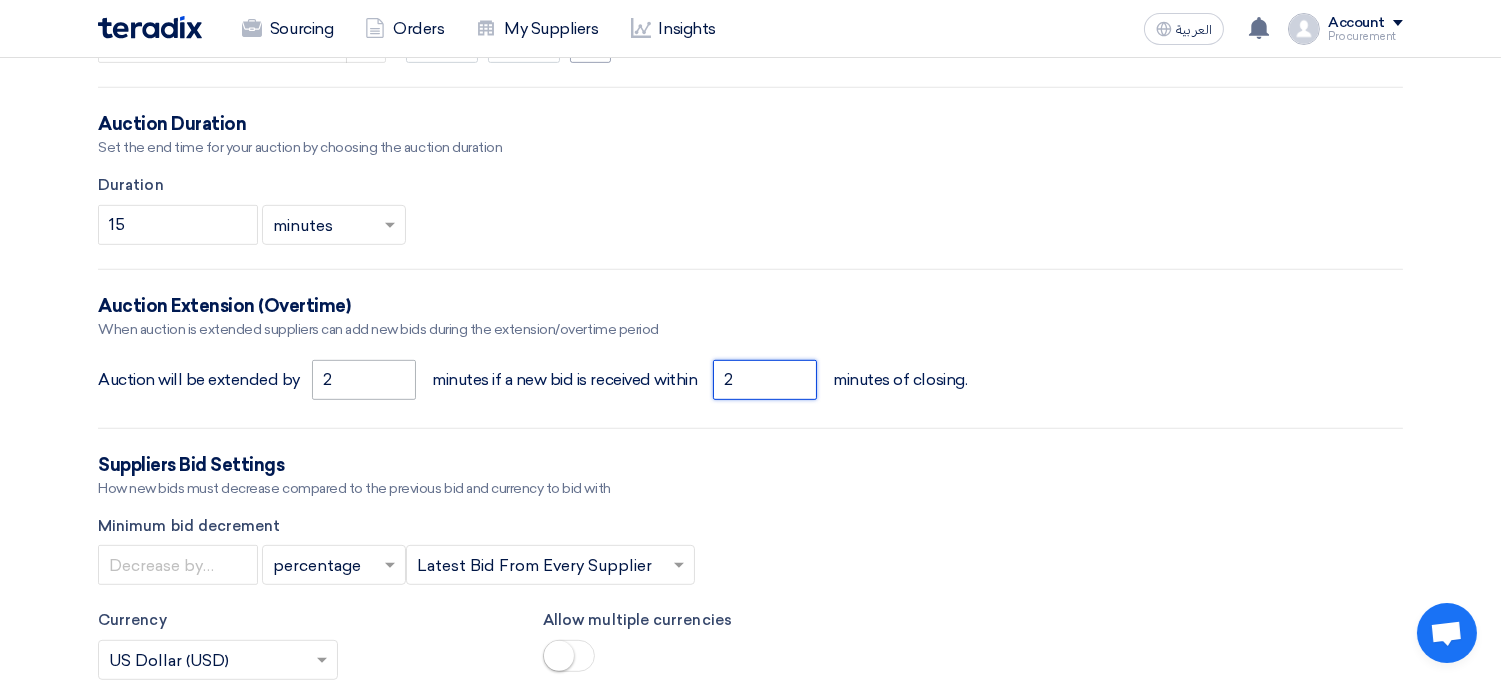 type on "2" 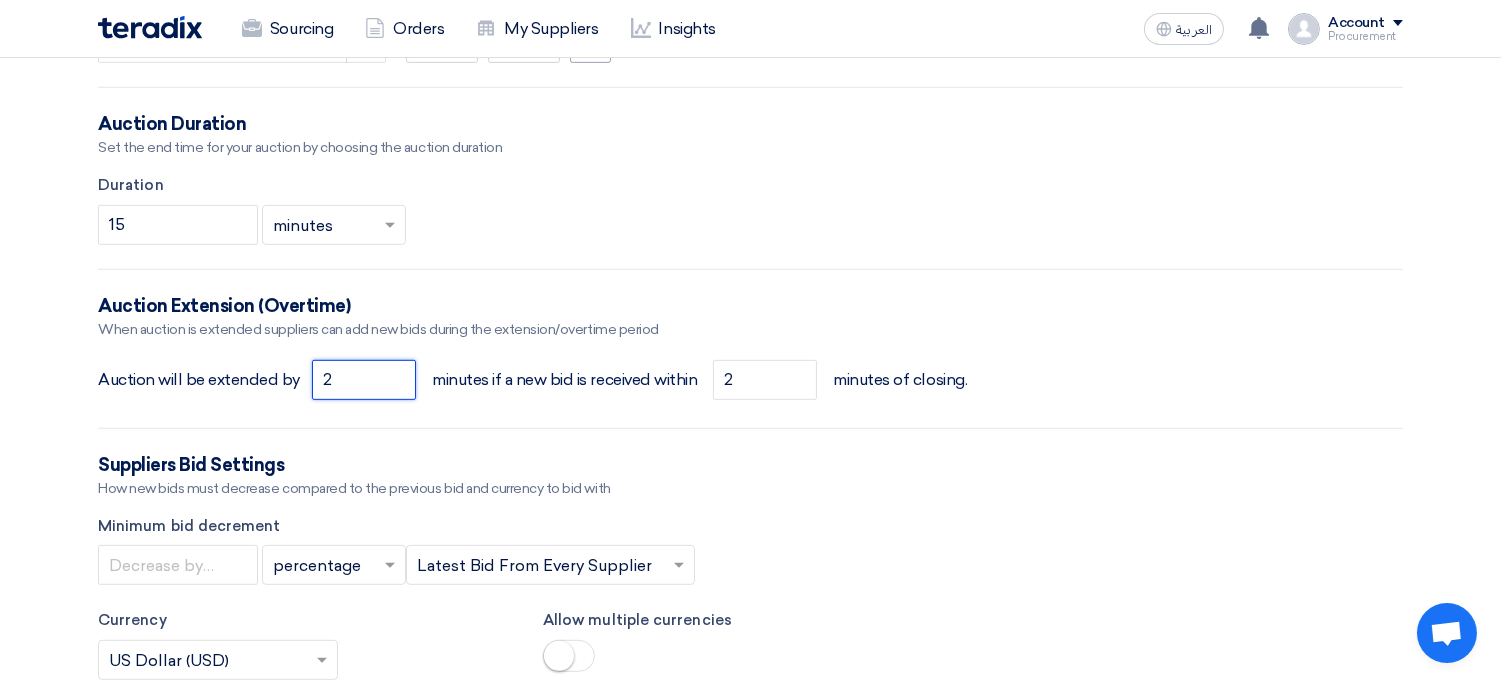 click on "2" at bounding box center [364, 380] 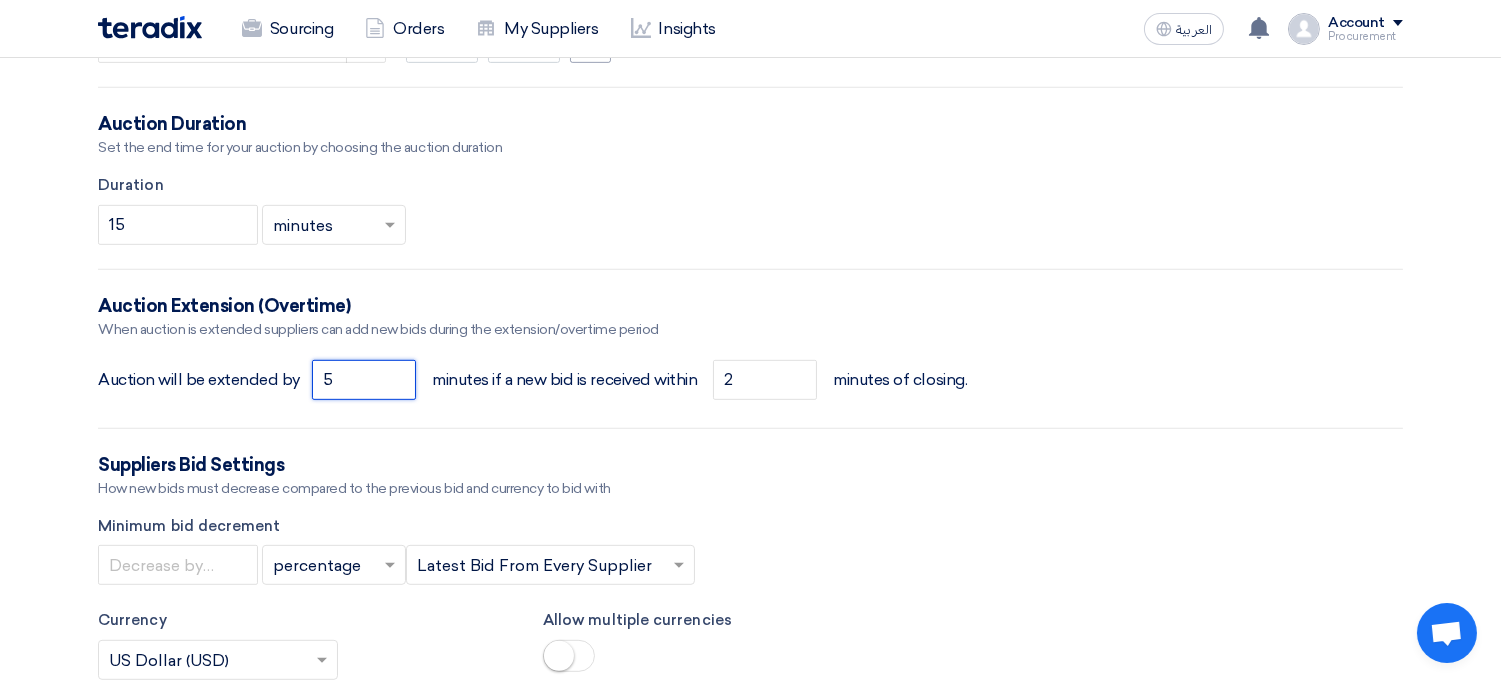 type on "5" 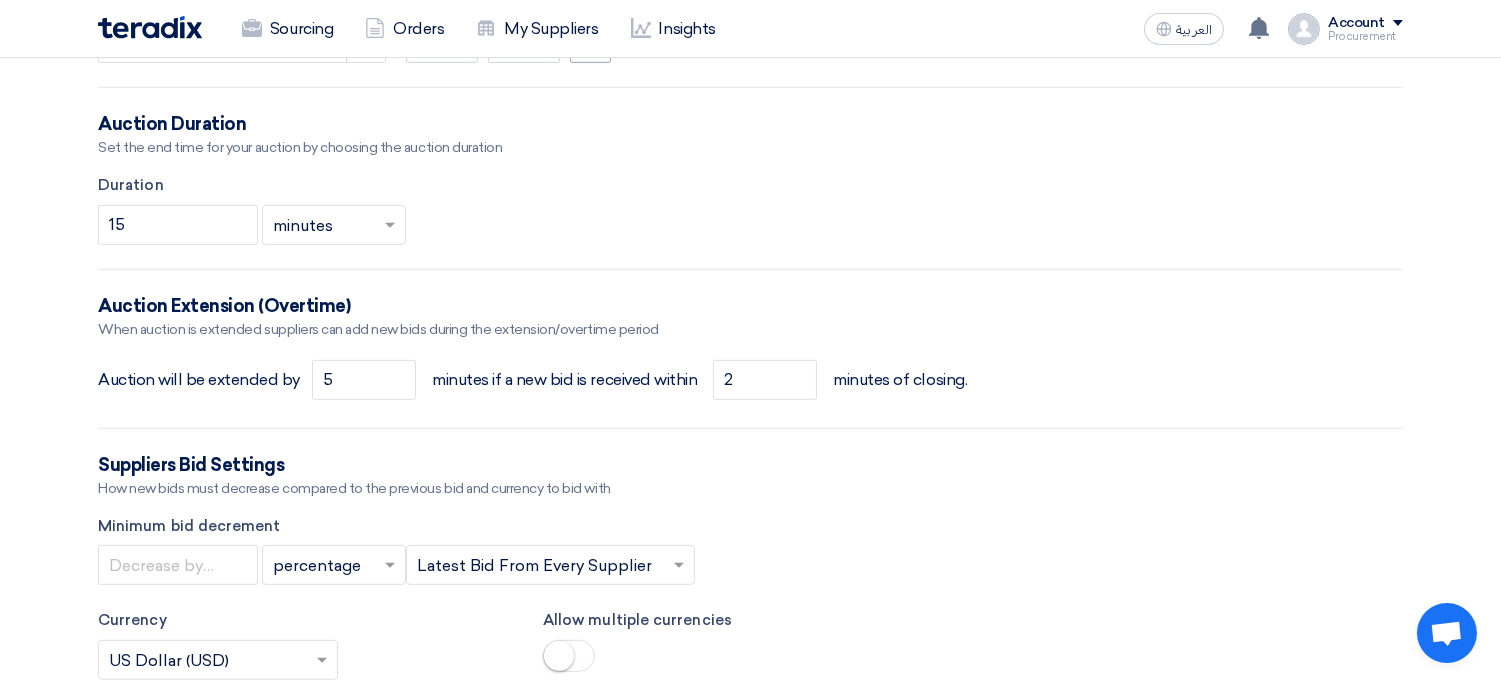 click on "Basic Information
Auction Event Title
Packaging Material xyz
Purchase Request Number (PR#)
Request Priority
Select priority...
×
Critical
×
Auction Type
Reverse Auction
Forward Auction
More details about your auction
Optional
Rich Text Editor Bold (CTRL+B) Bold Italic (CTRL+I) Italic Bulleted List Bulleted List Numbered List" 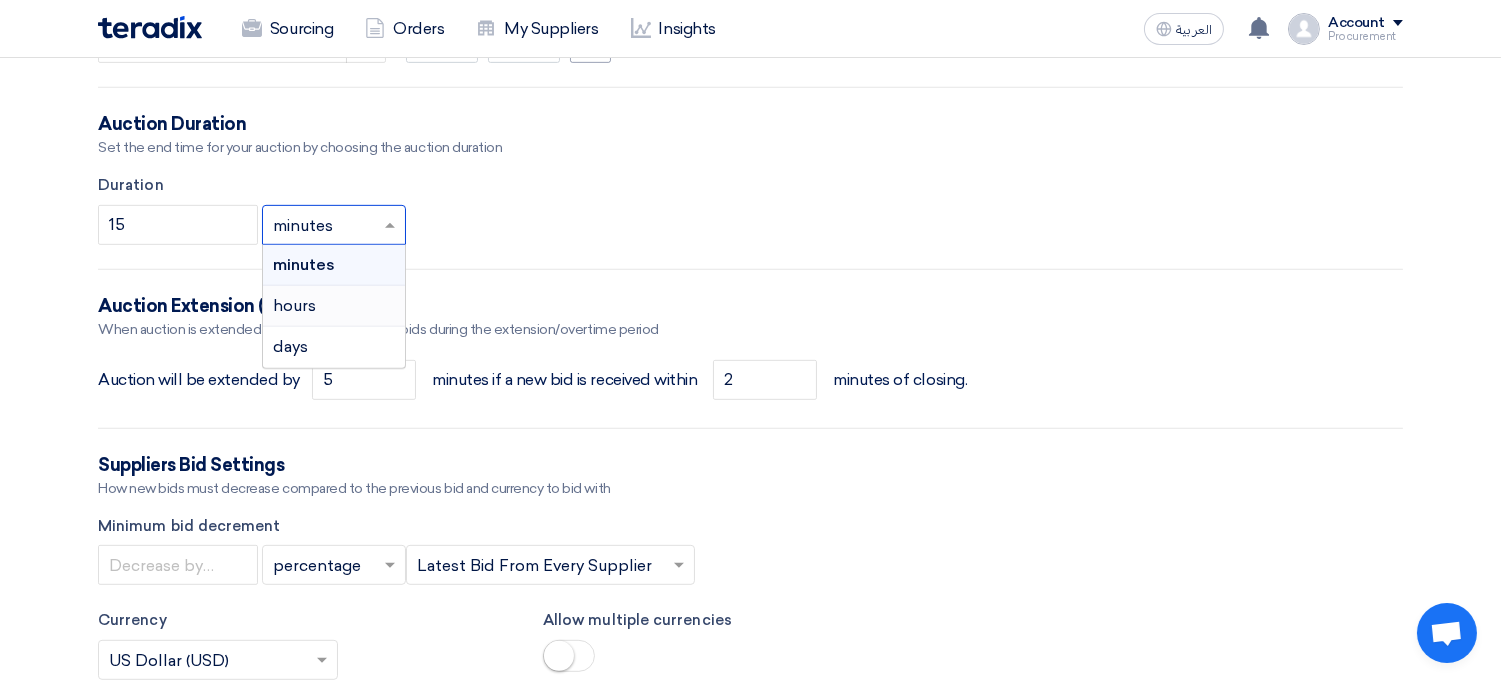 click on "hours" at bounding box center [334, 306] 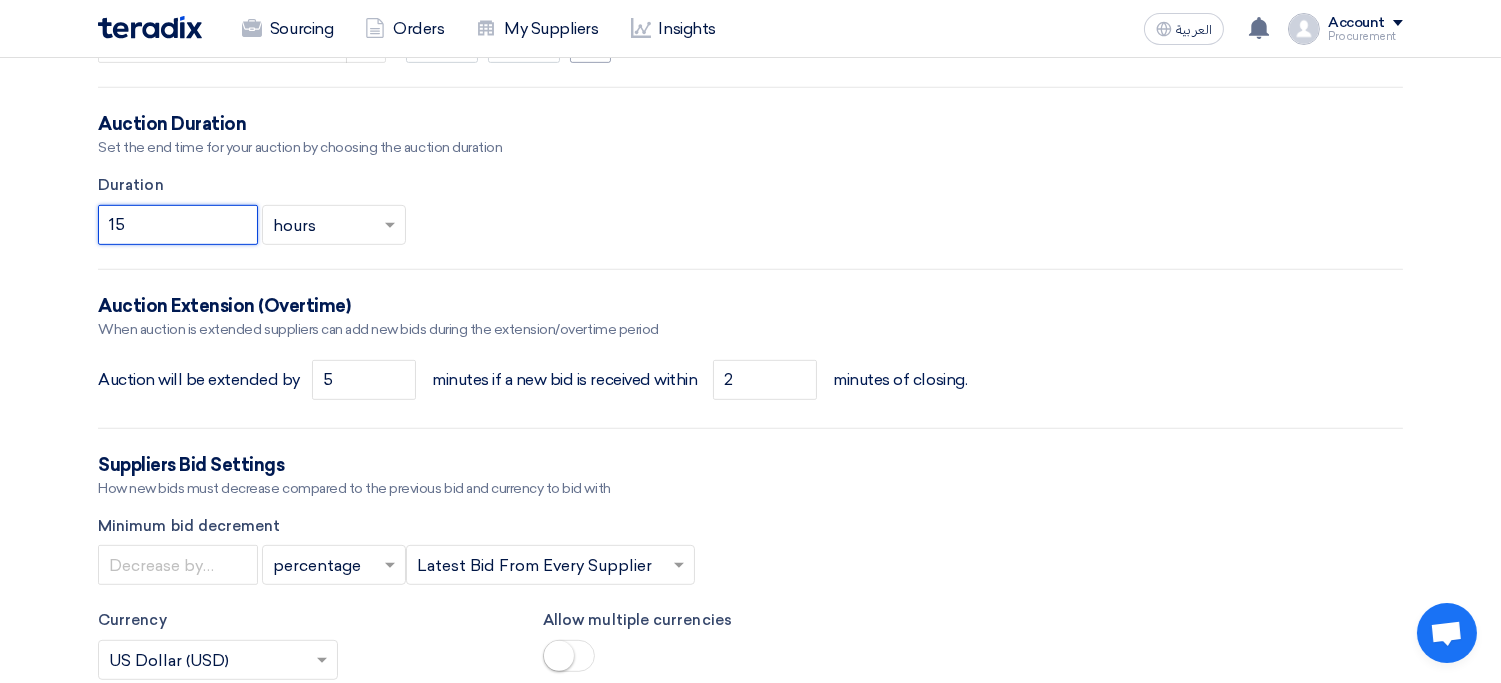 click on "15" at bounding box center [178, 225] 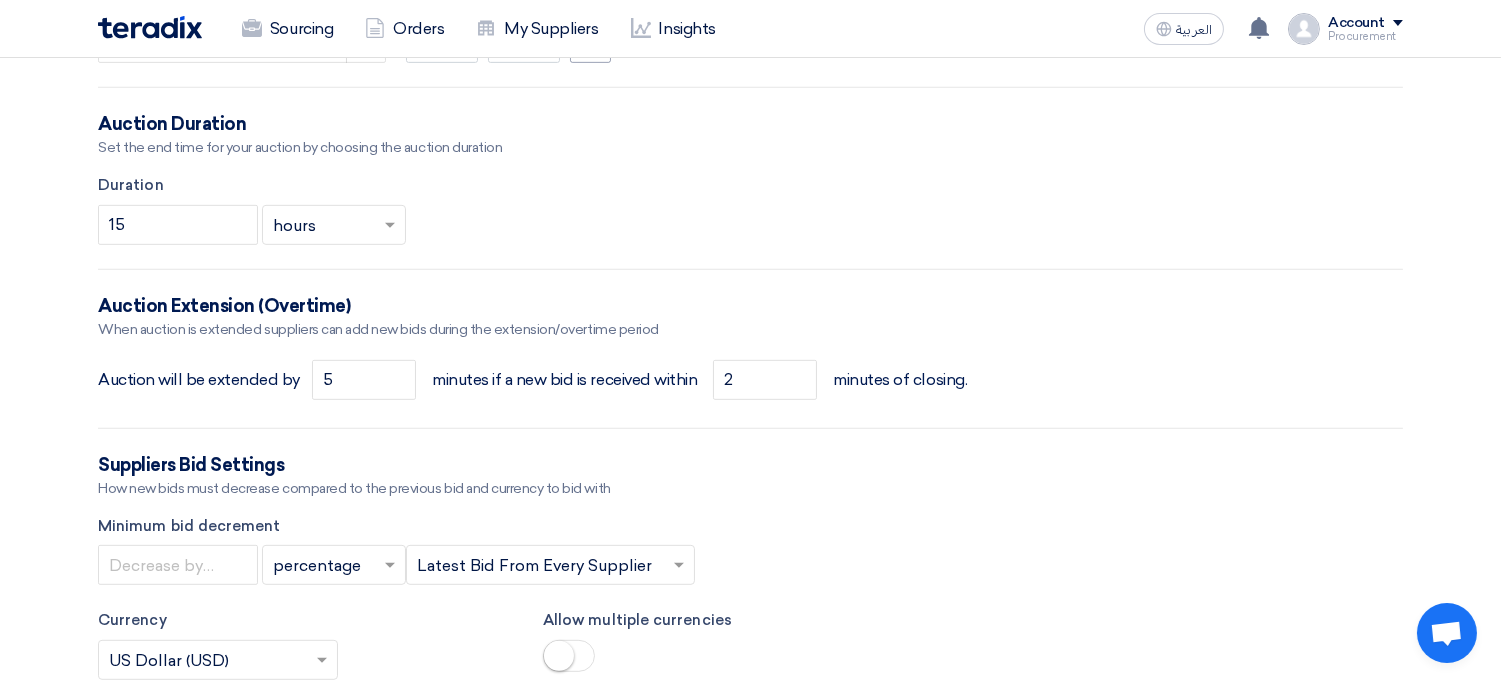 click on "Basic Information
Auction Event Title
Packaging Material xyz
Purchase Request Number (PR#)
Request Priority
Select priority...
×
Critical
×
Auction Type
Reverse Auction
Forward Auction
More details about your auction
Optional
Rich Text Editor Bold (CTRL+B) Bold Italic (CTRL+I)" 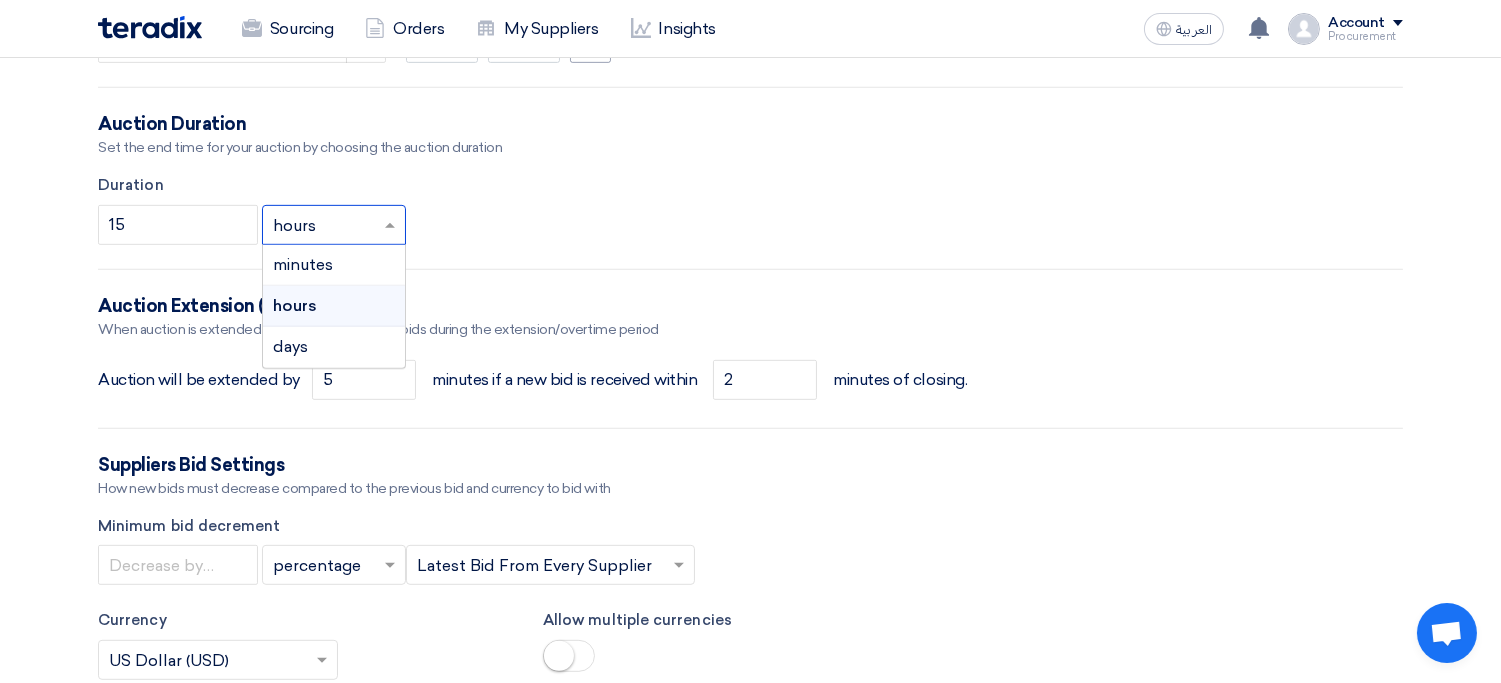 click 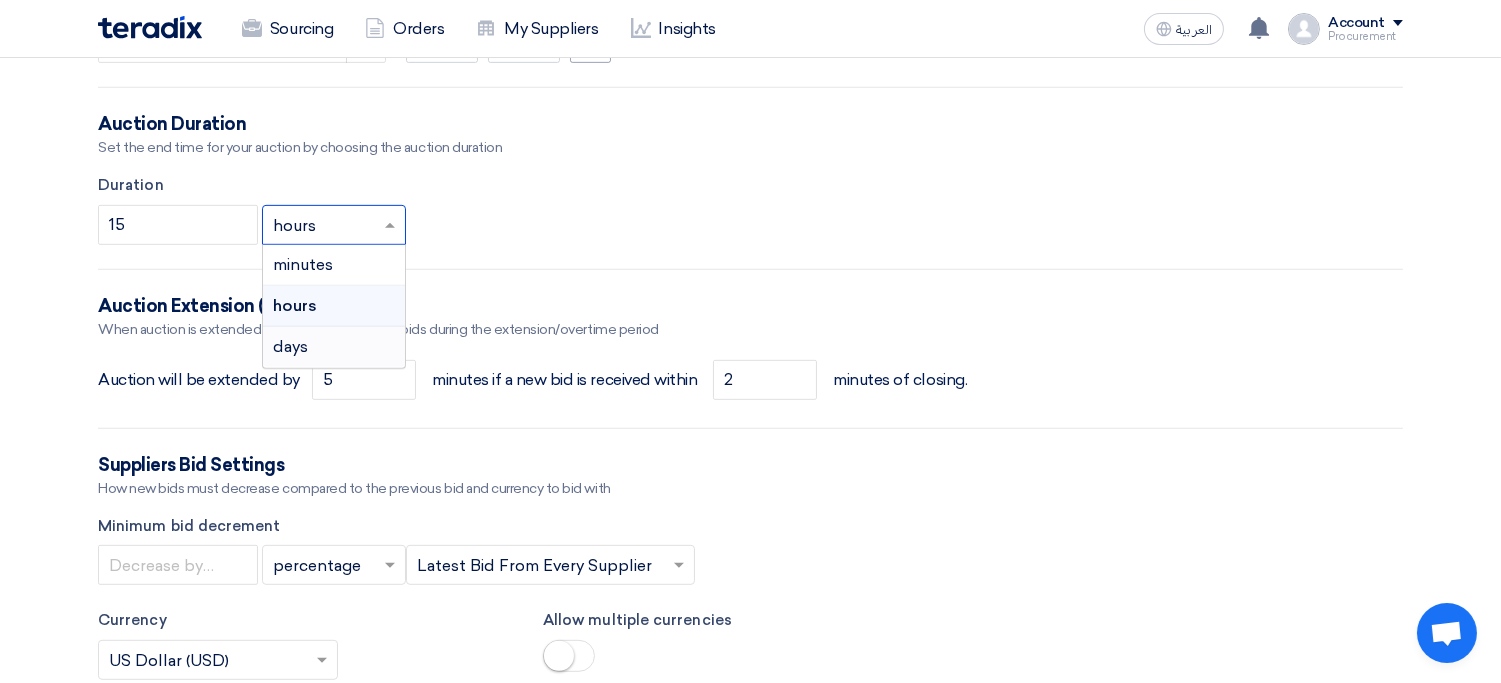 click on "days" at bounding box center (334, 347) 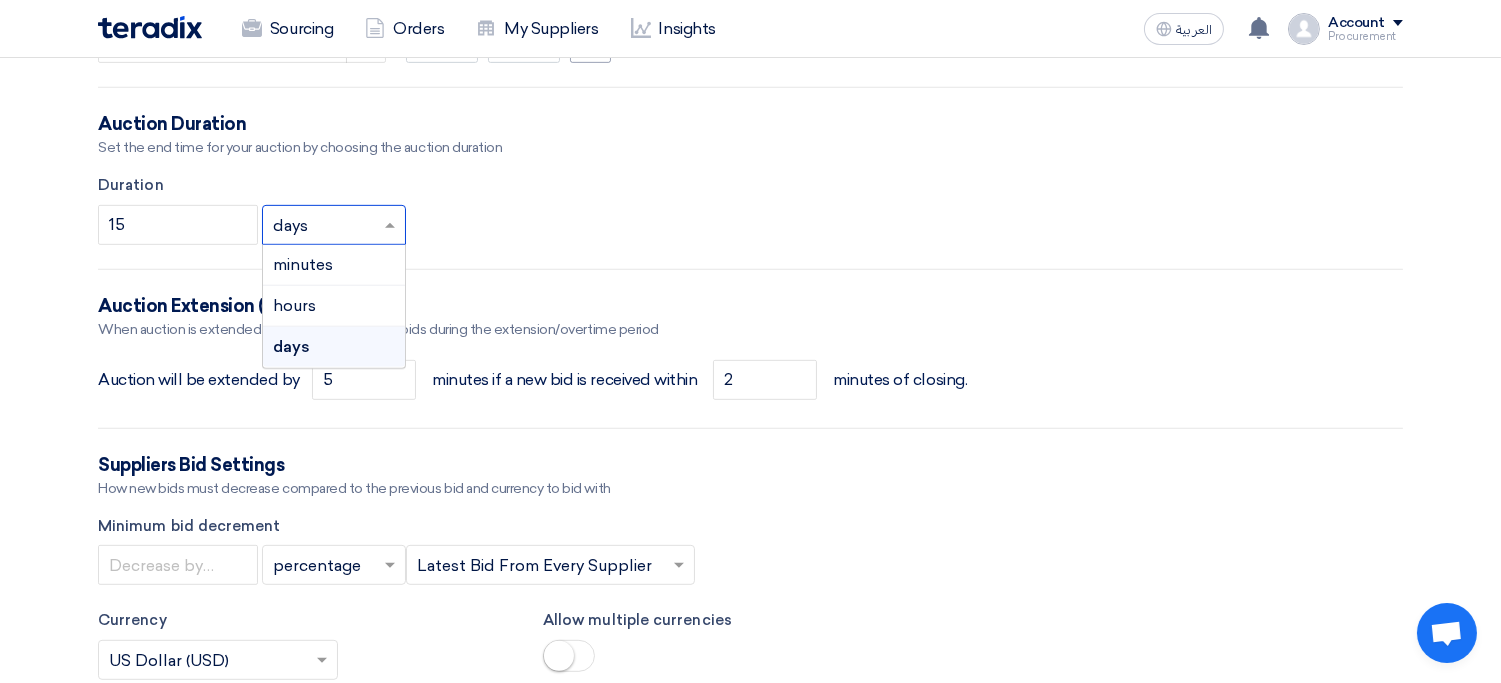 click 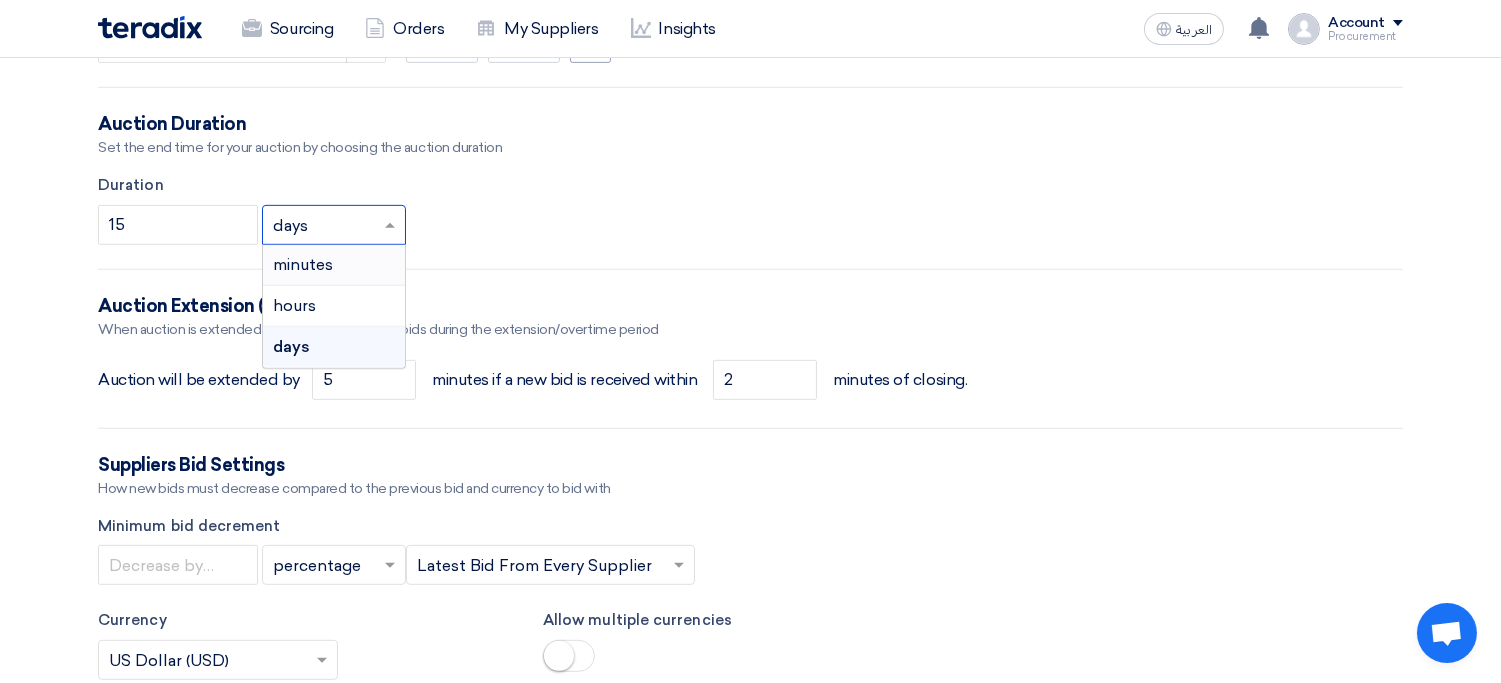 click on "minutes" at bounding box center (334, 265) 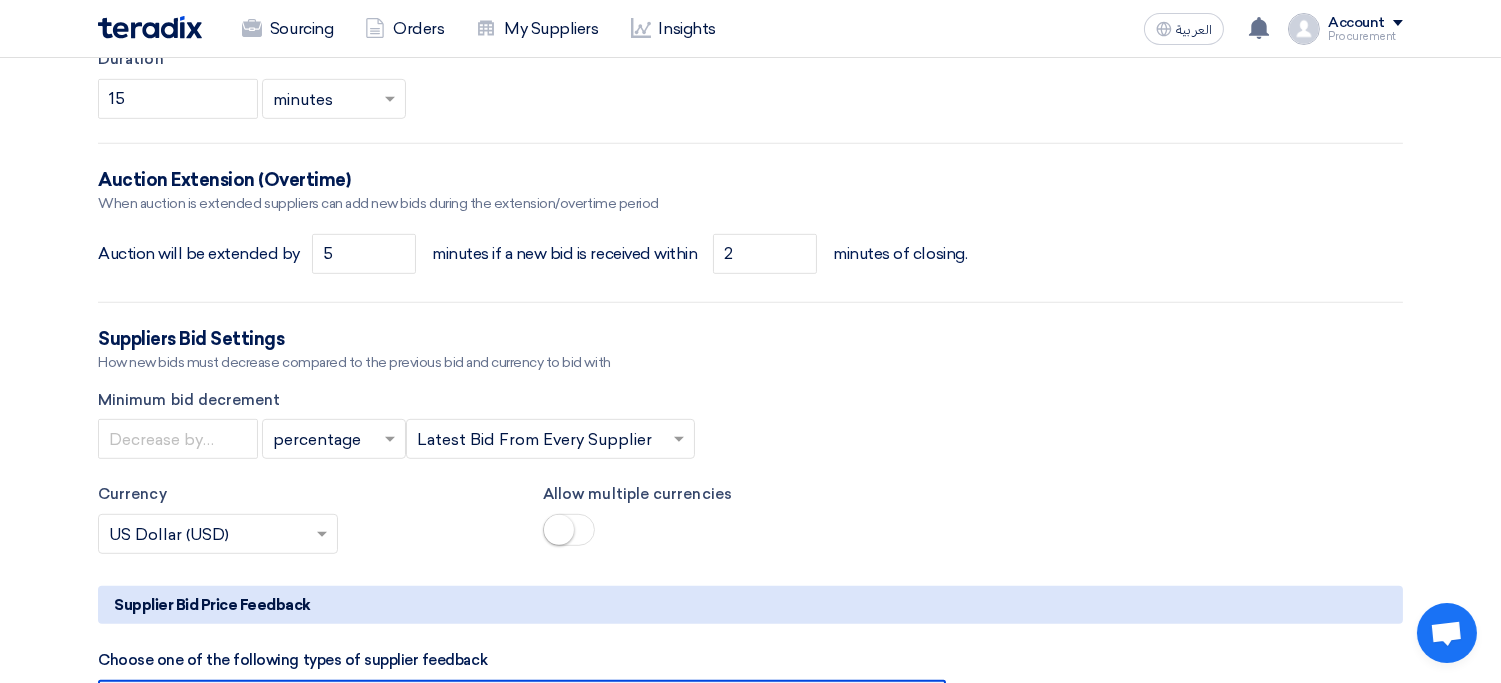 scroll, scrollTop: 1885, scrollLeft: 0, axis: vertical 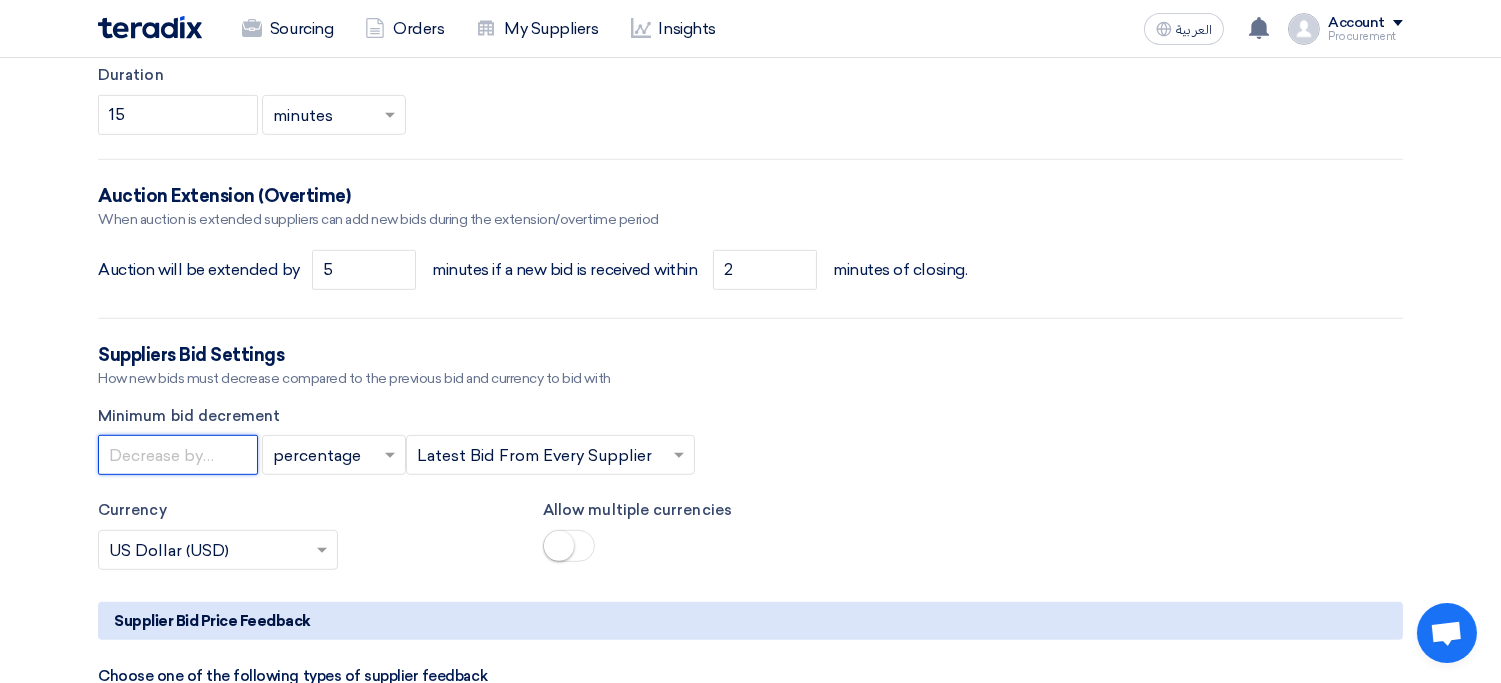 click at bounding box center (178, 455) 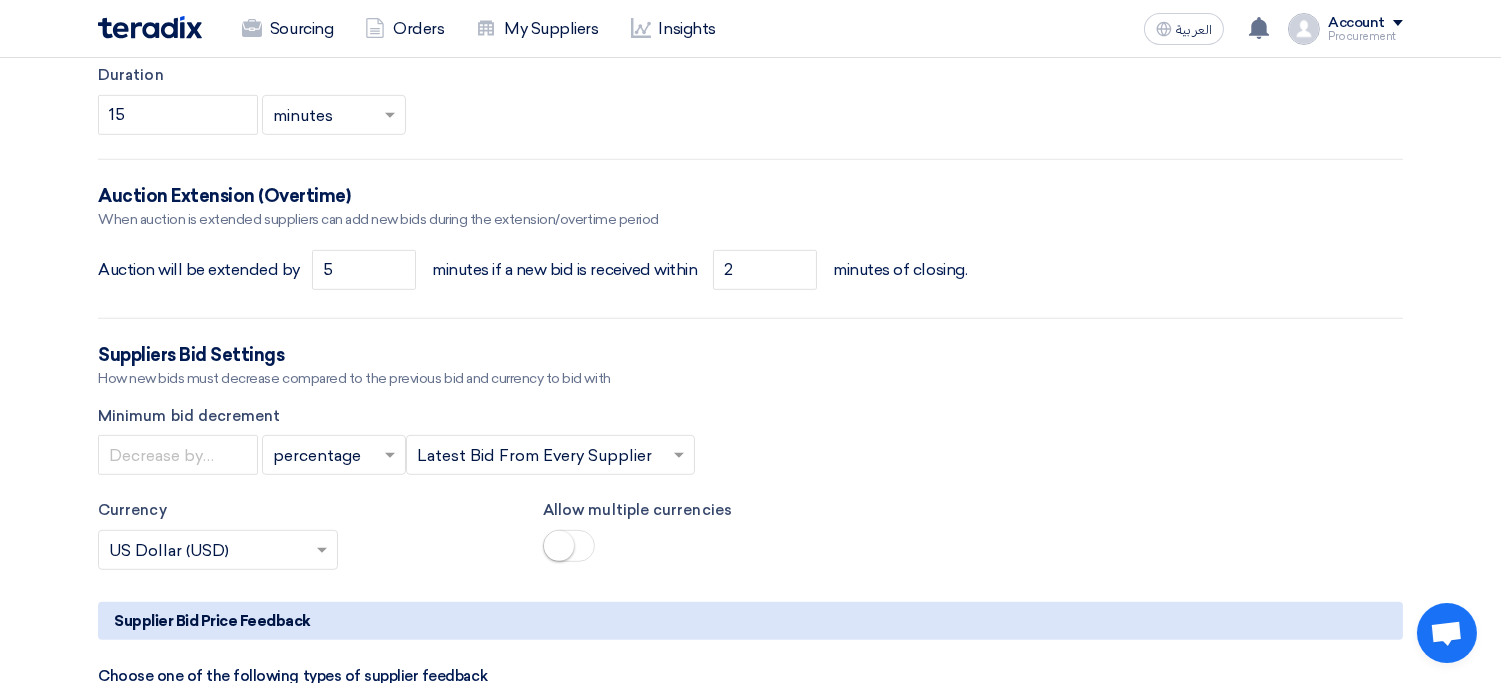 click 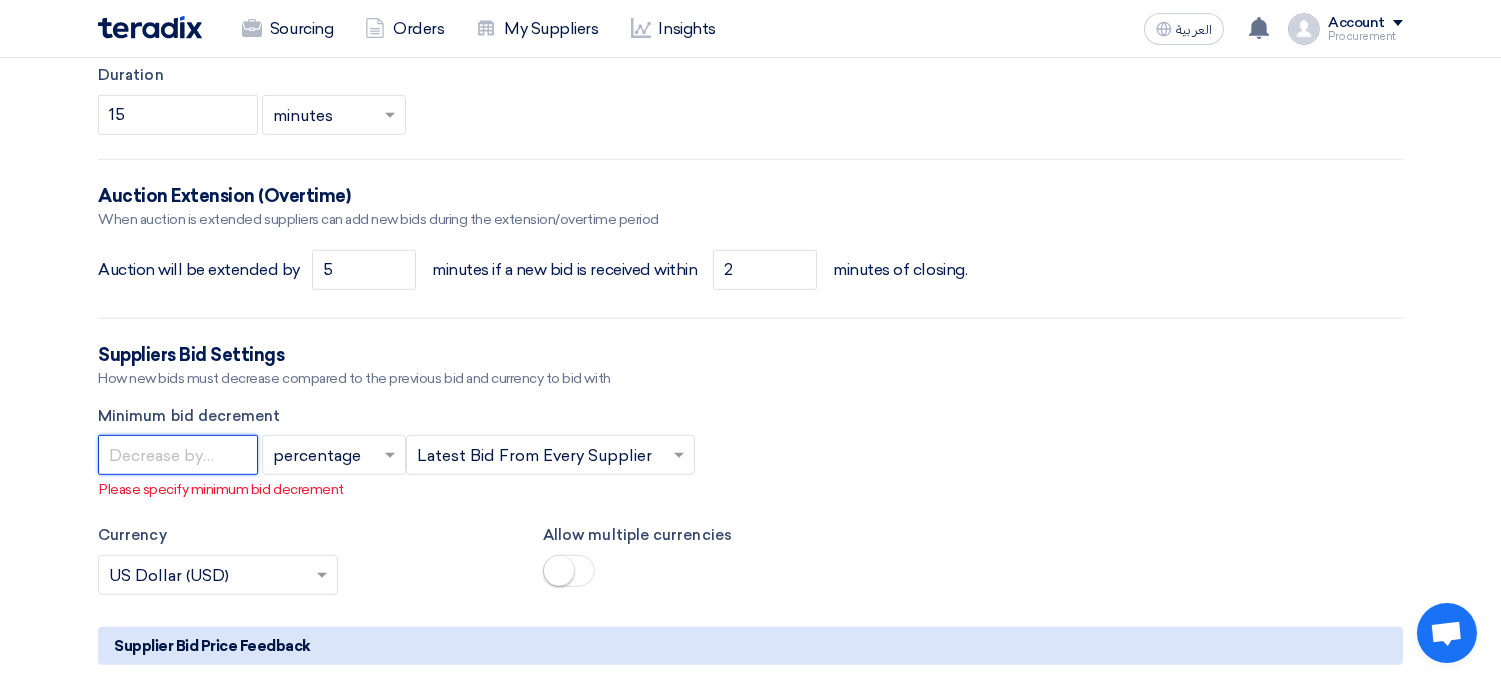 click at bounding box center [178, 455] 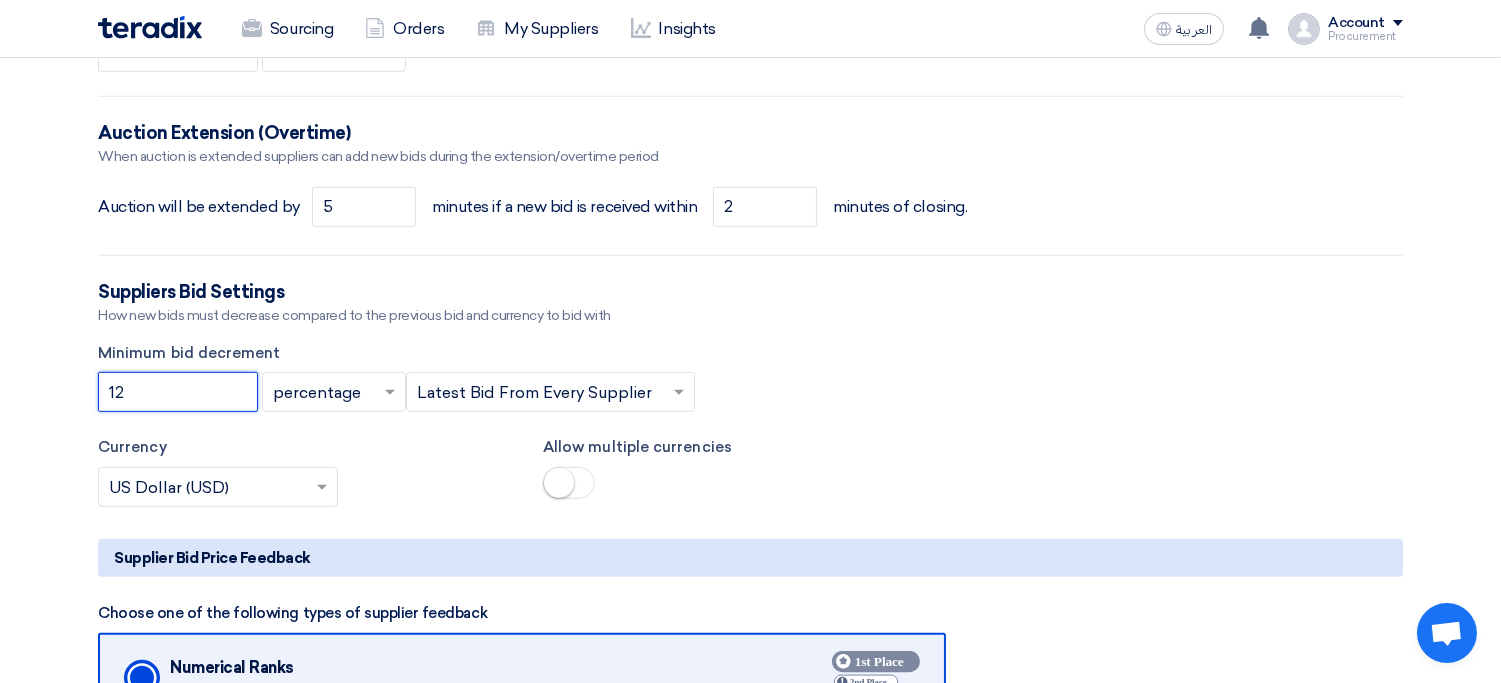 scroll, scrollTop: 1980, scrollLeft: 0, axis: vertical 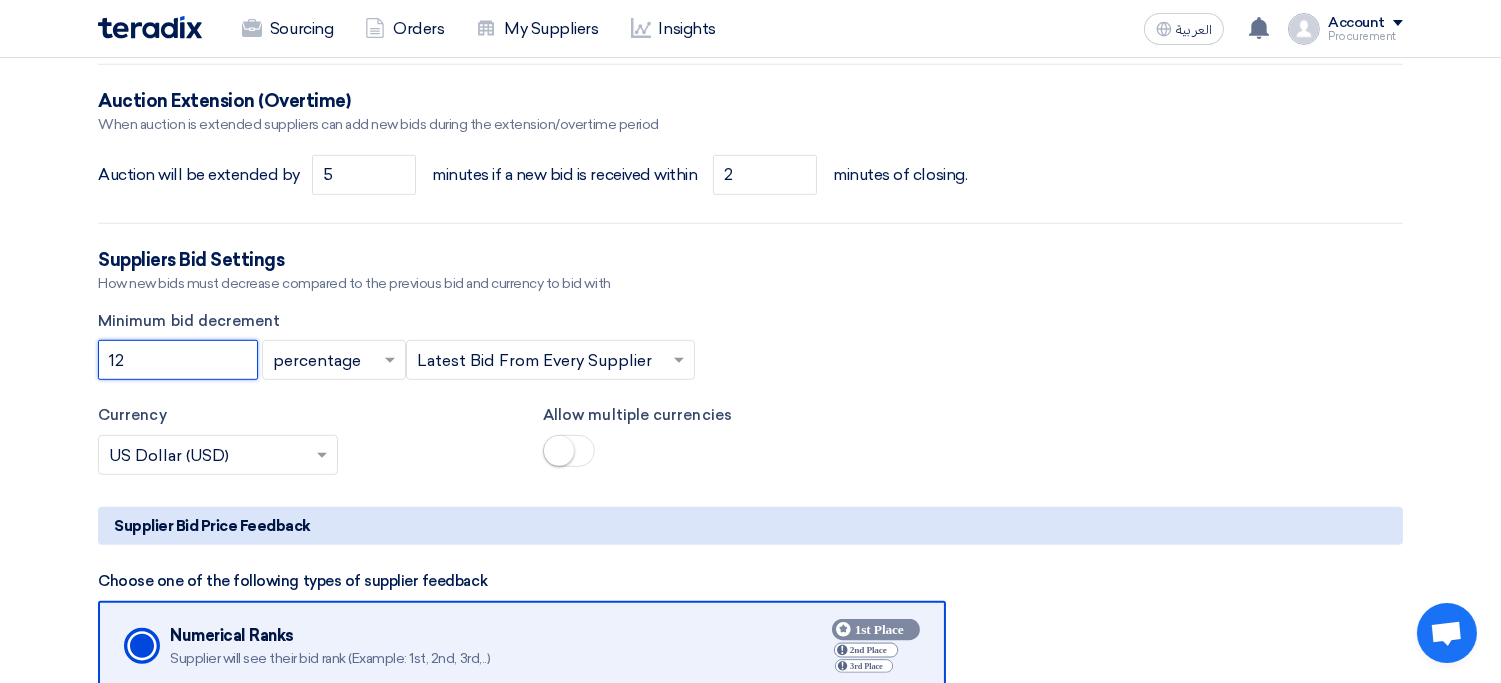 type on "12" 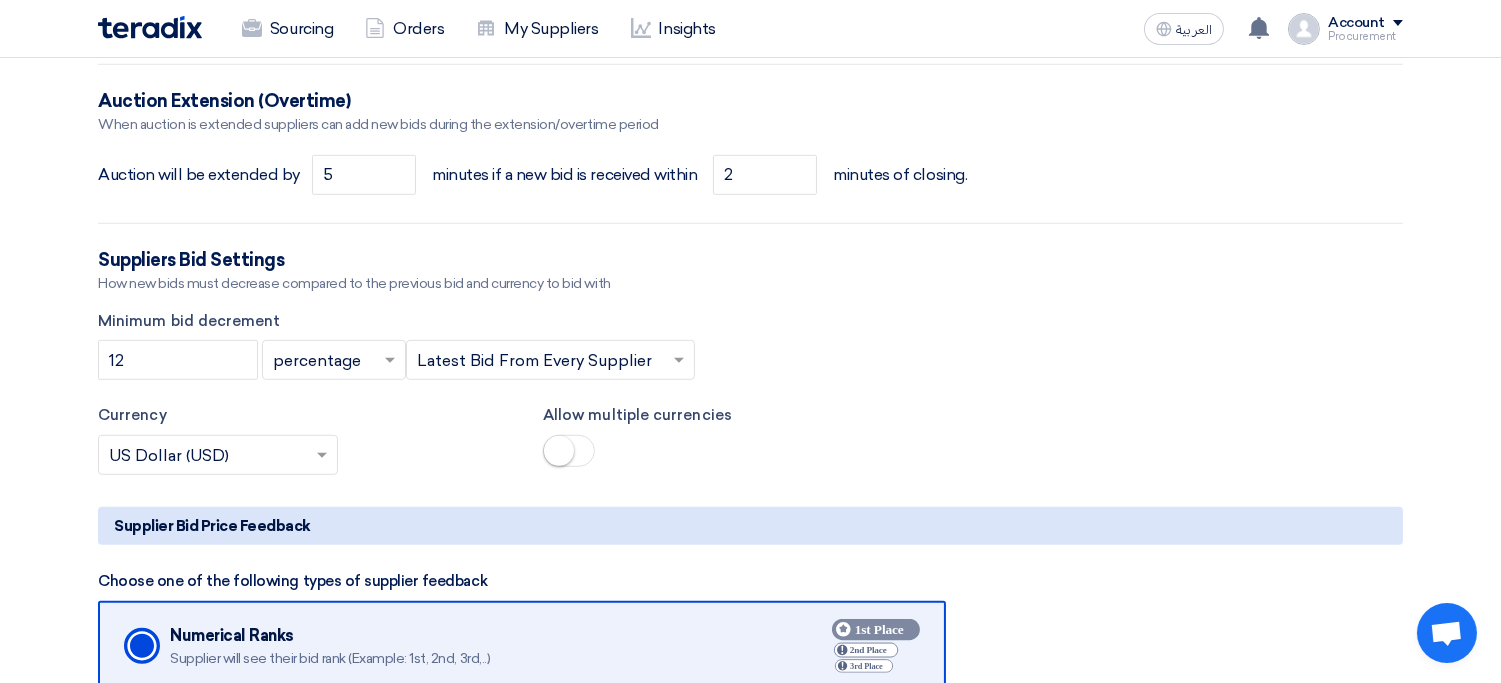 click 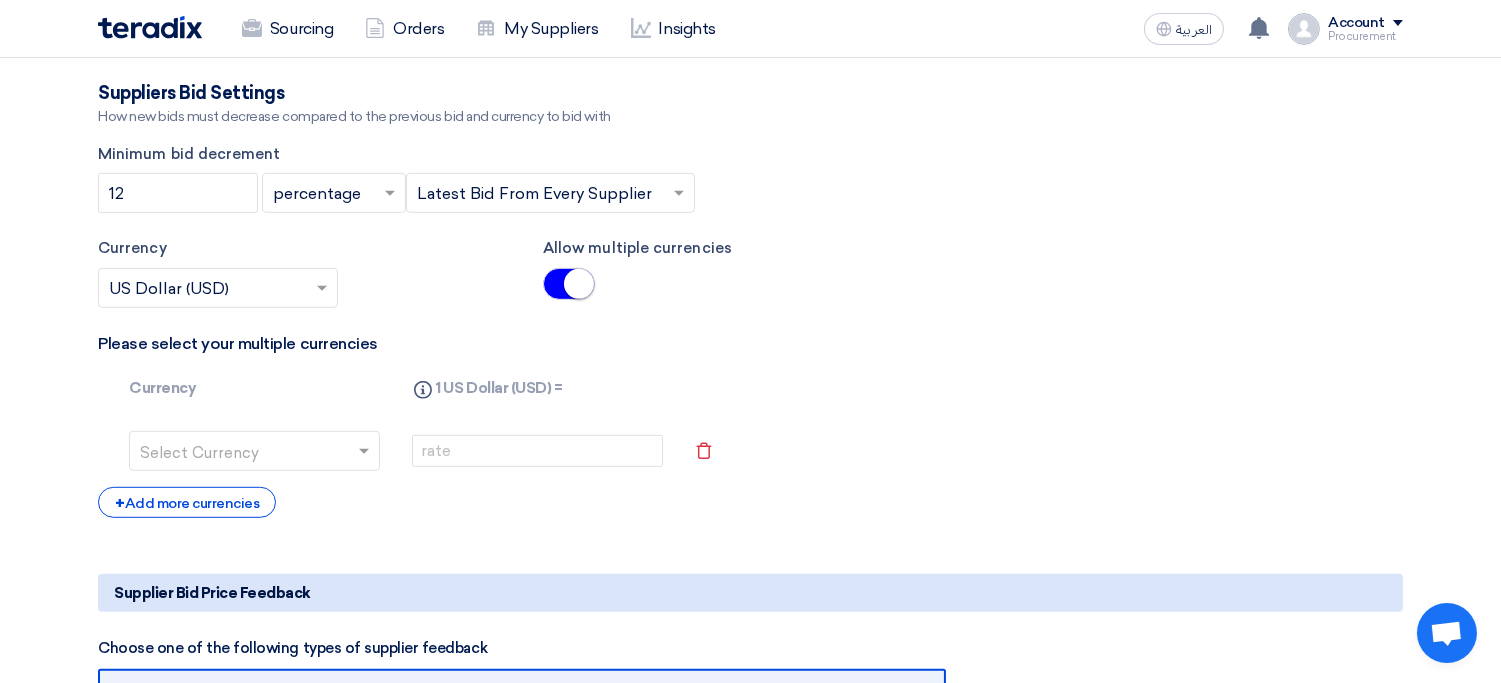 scroll, scrollTop: 2153, scrollLeft: 0, axis: vertical 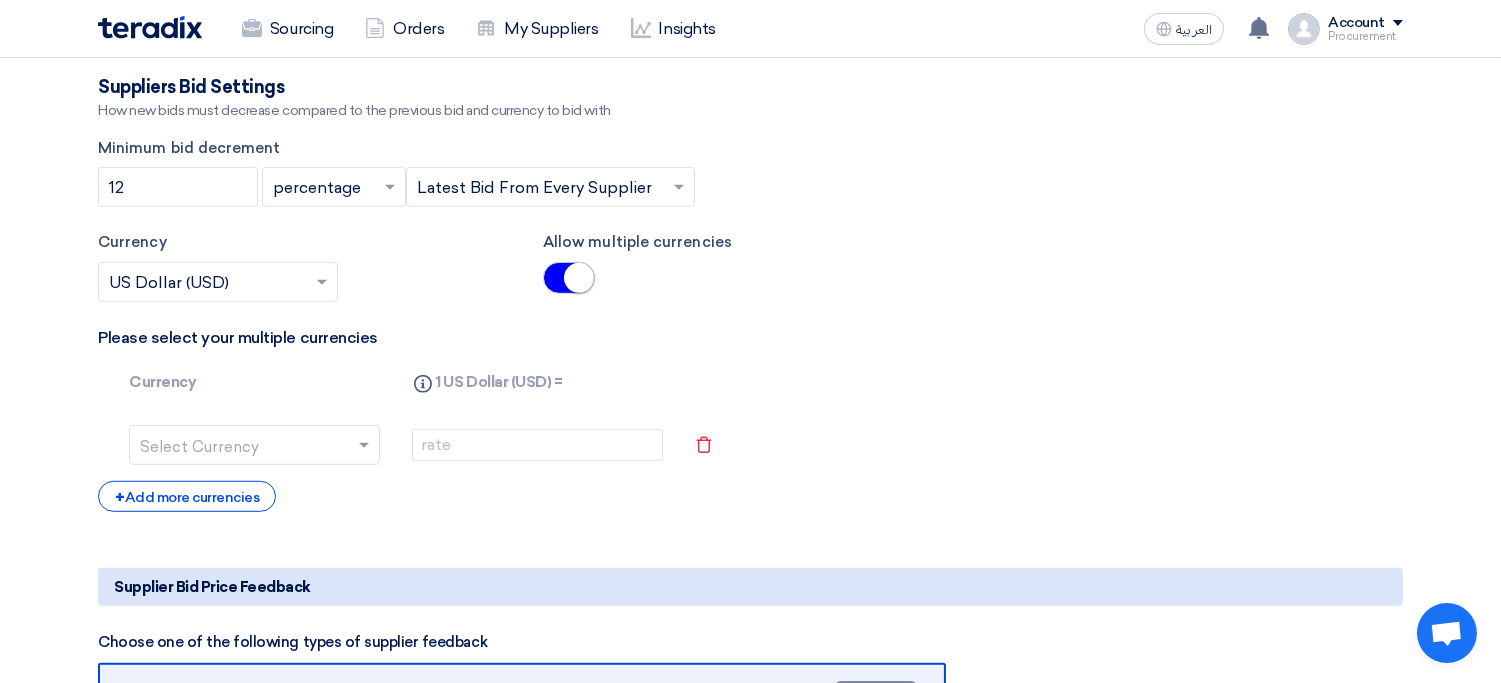 click at bounding box center (242, 447) 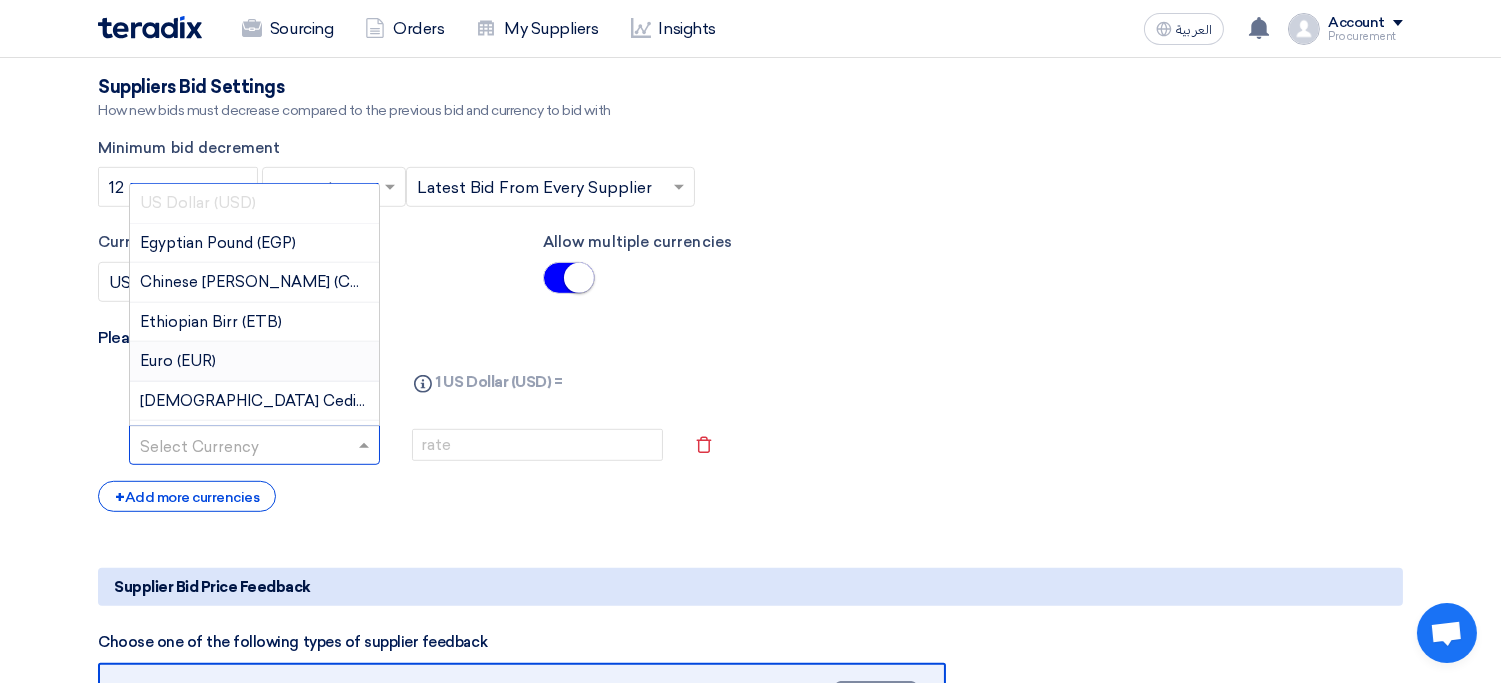 click on "Euro (EUR)" at bounding box center (254, 362) 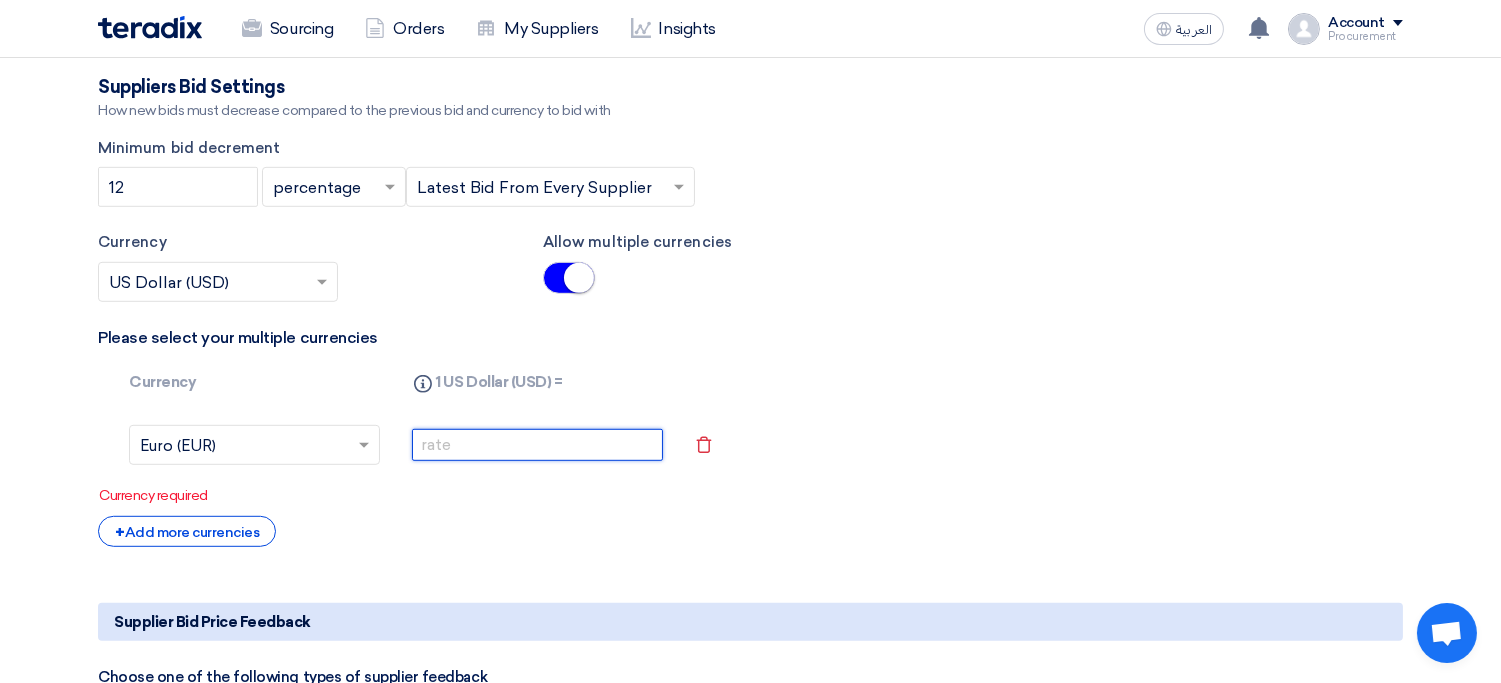 click at bounding box center [537, 445] 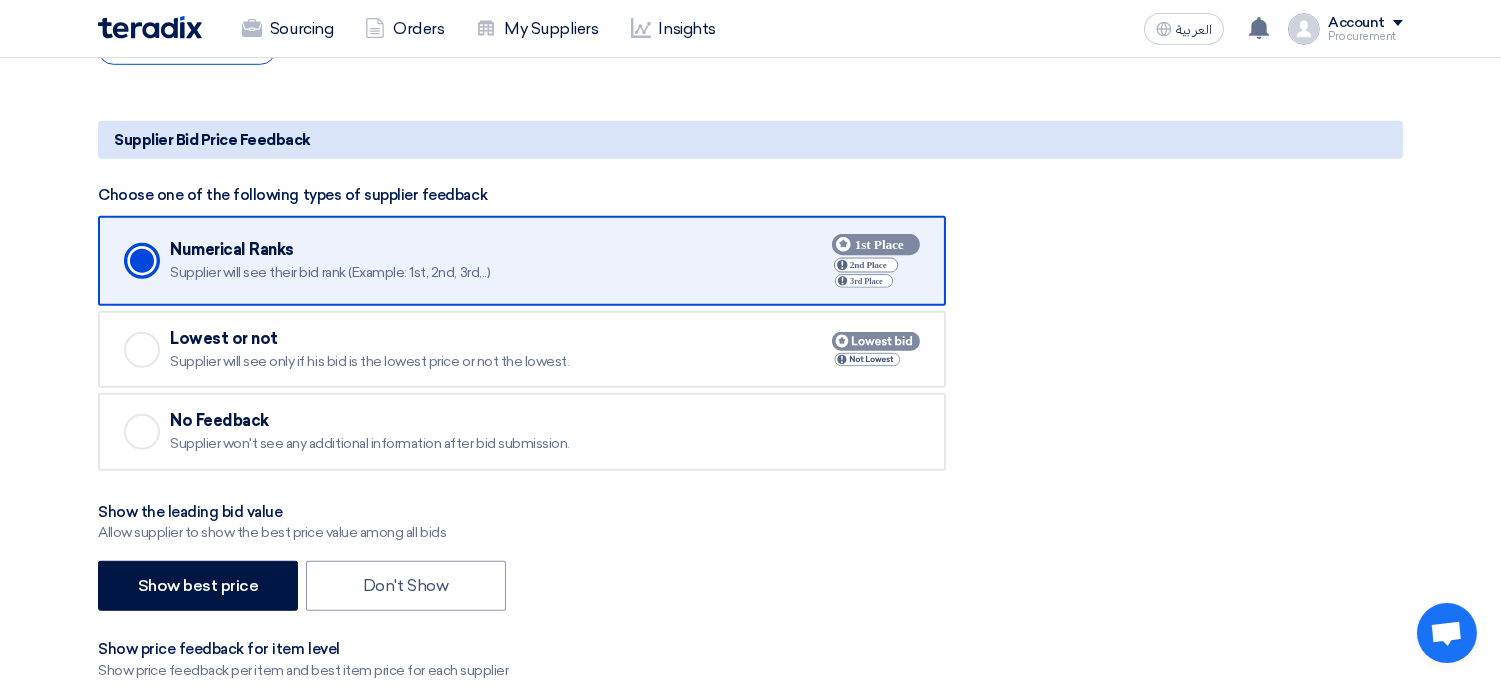 scroll, scrollTop: 2598, scrollLeft: 0, axis: vertical 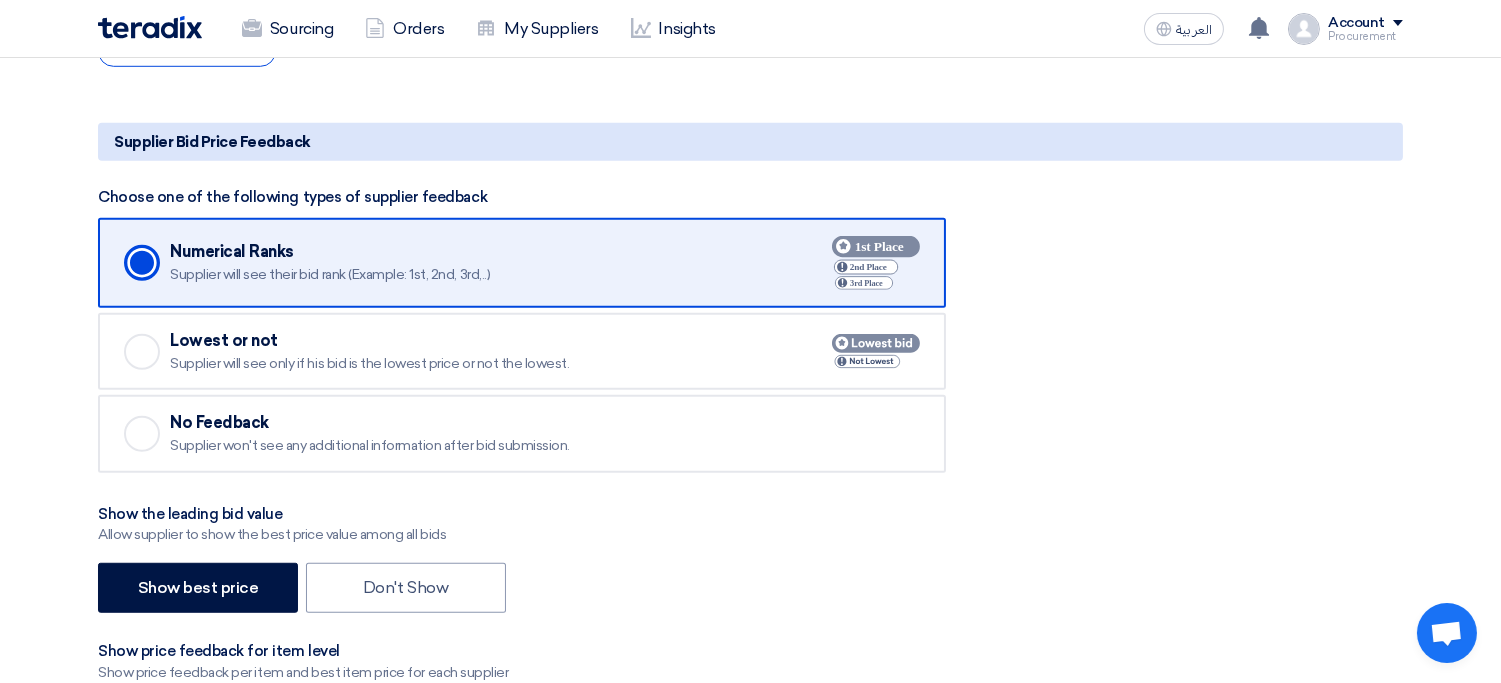 type on "213" 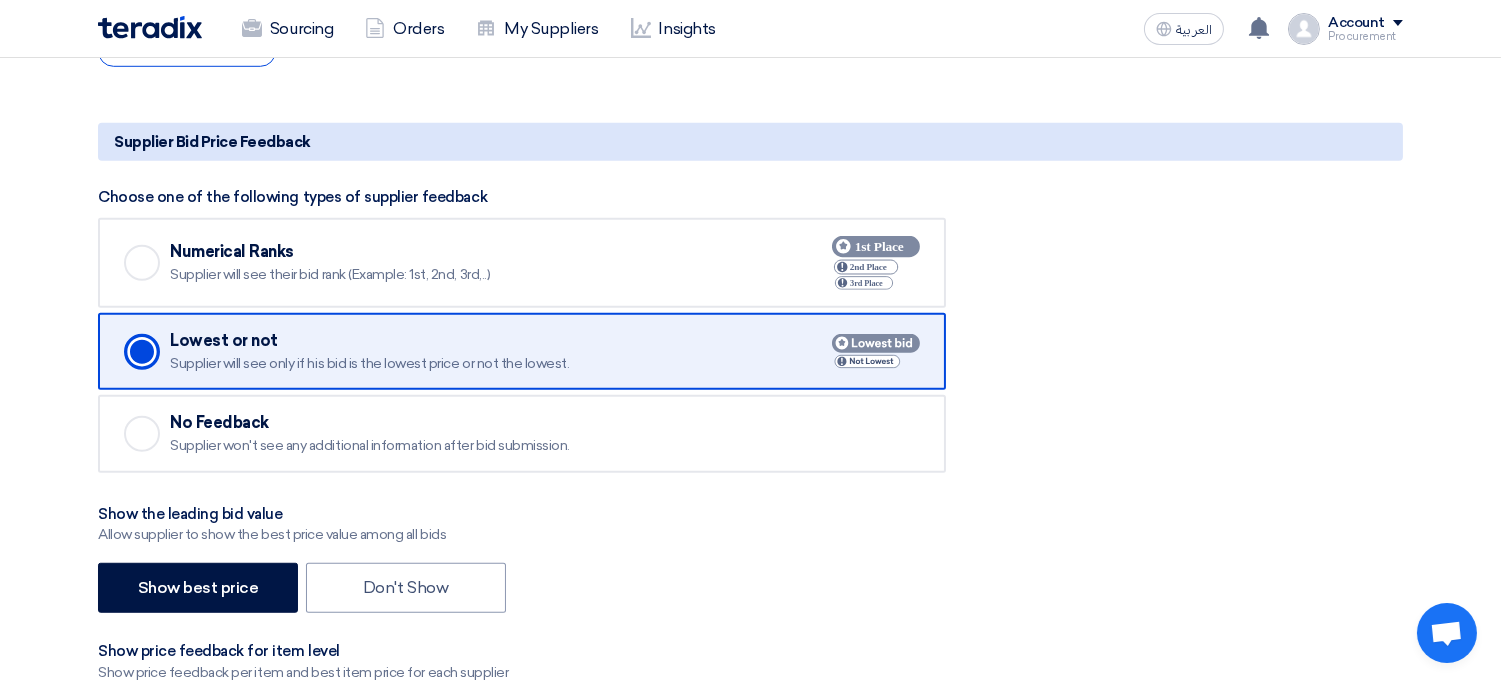 click on "Checked
Numerical Ranks
Supplier will see their bid rank (Example: 1st, 2nd, 3rd,..)
Checked
Lowest or not
Supplier will see only if his bid is the lowest price or not the lowest.
Checked
No Feedback
Supplier won't see any additional information after bid submission." 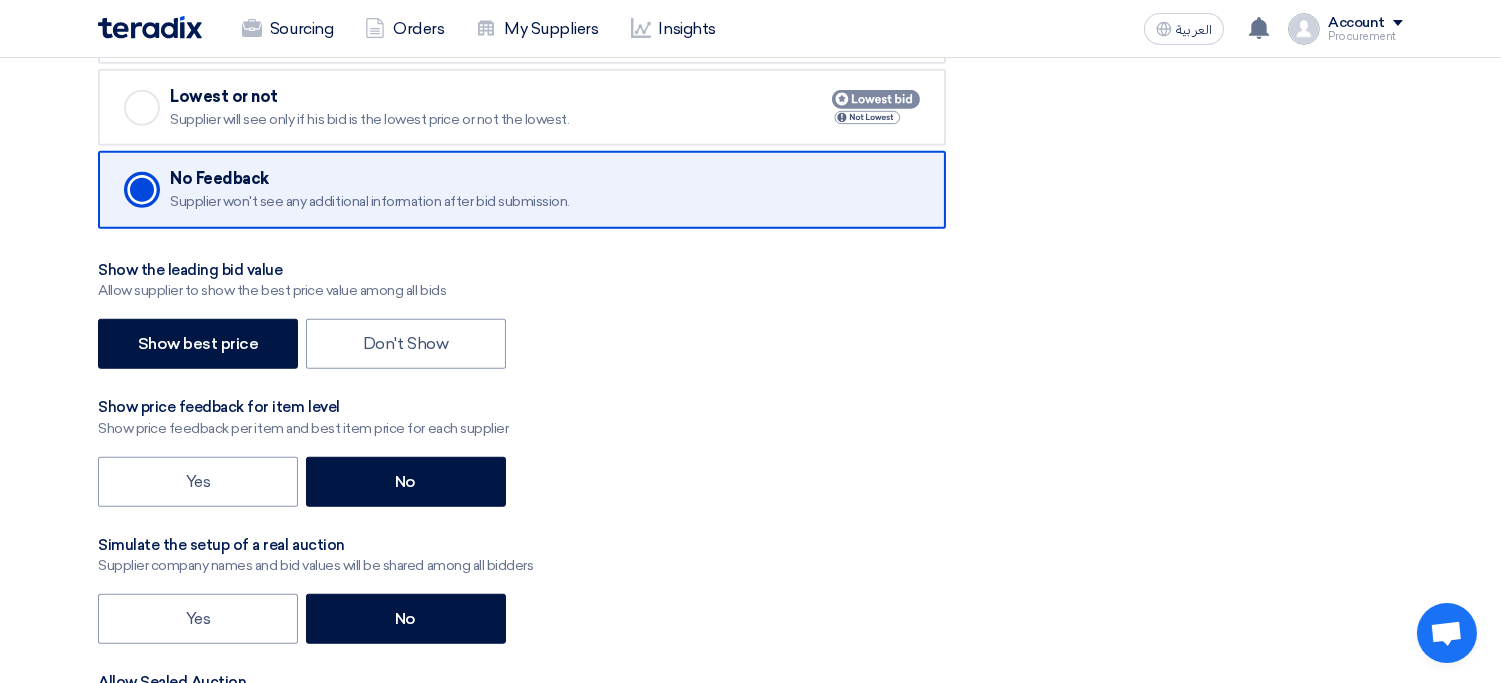 scroll, scrollTop: 2841, scrollLeft: 0, axis: vertical 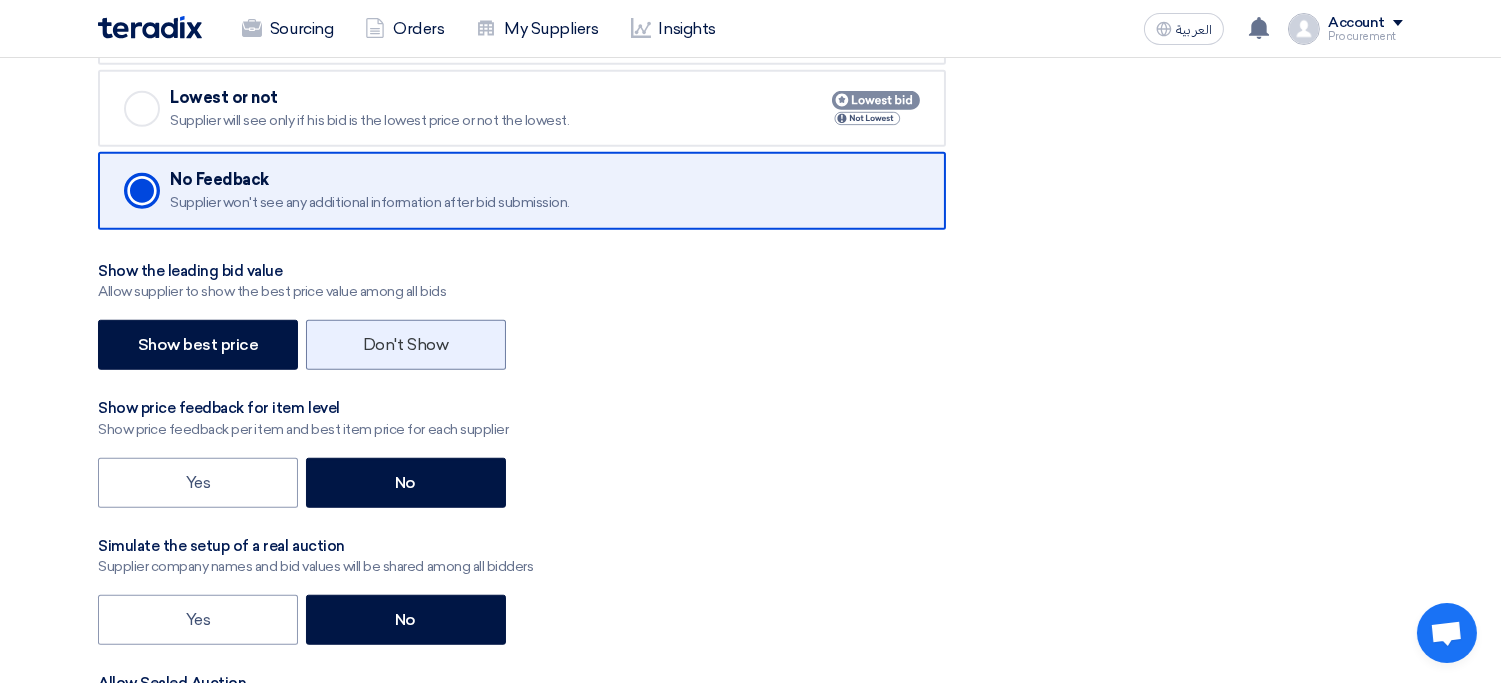 click on "Don't Show" 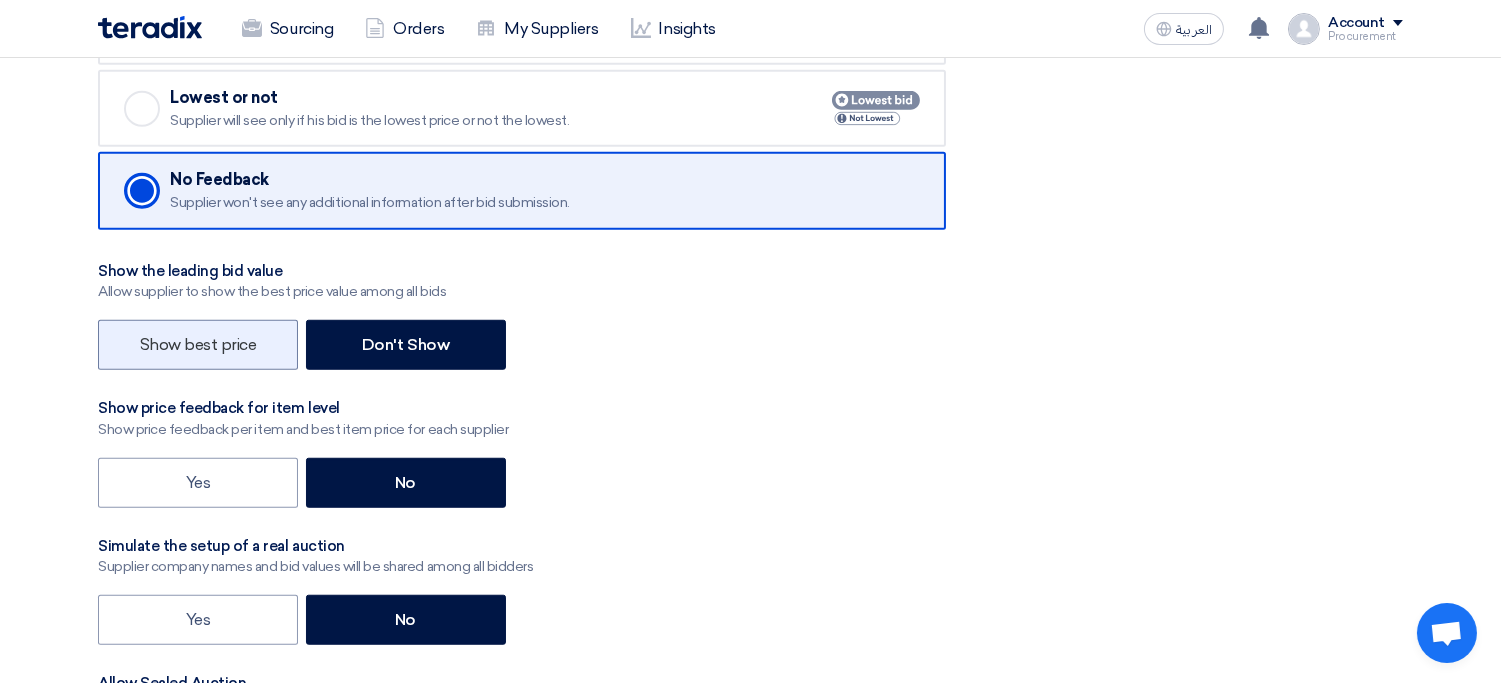 click on "Show best price" 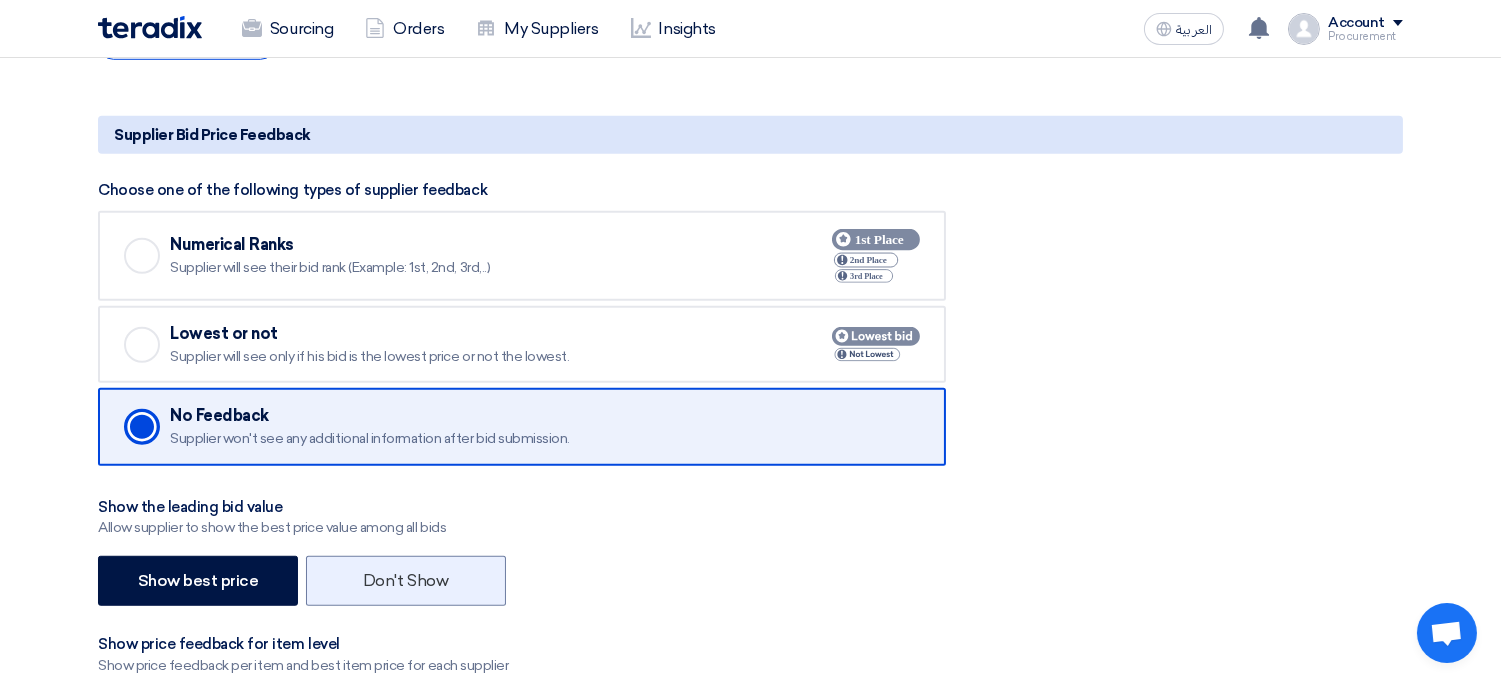 scroll, scrollTop: 2601, scrollLeft: 0, axis: vertical 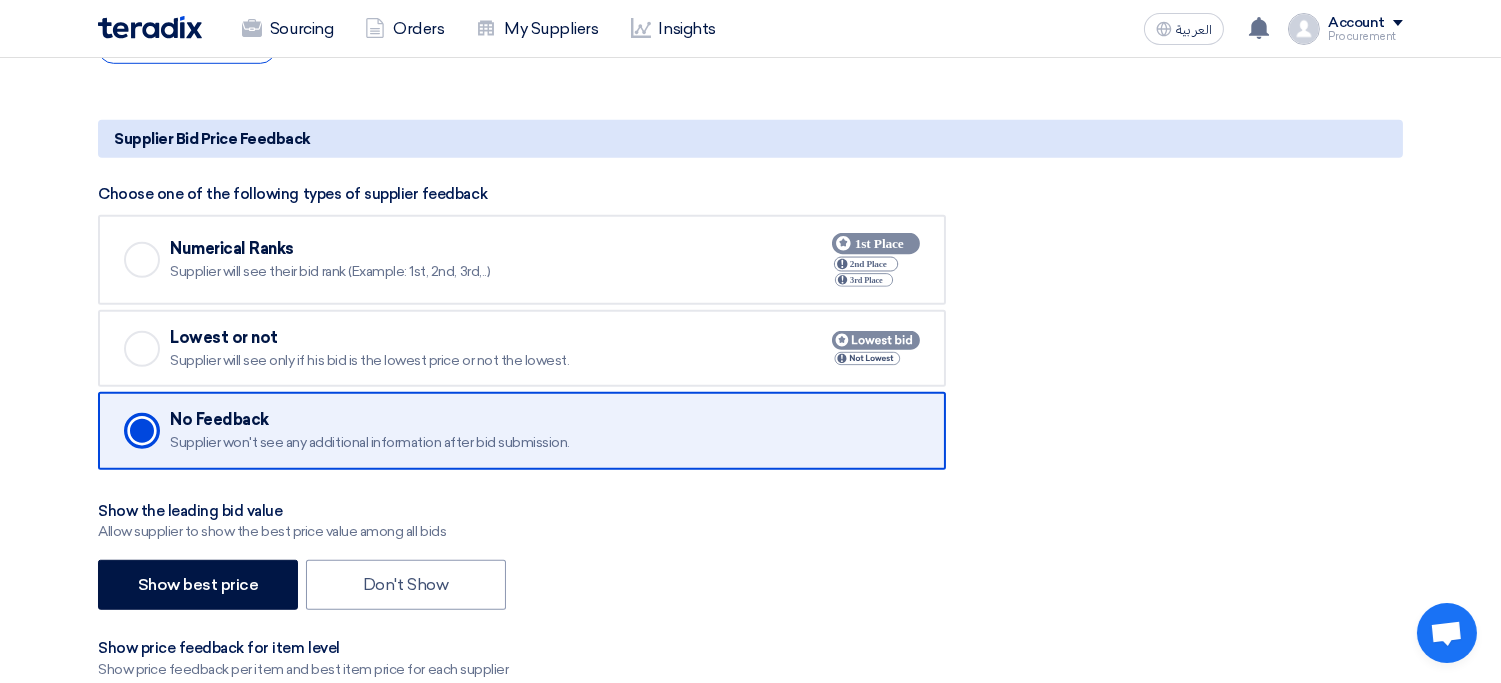 click on "Checked
Numerical Ranks
Supplier will see their bid rank (Example: 1st, 2nd, 3rd,..)" 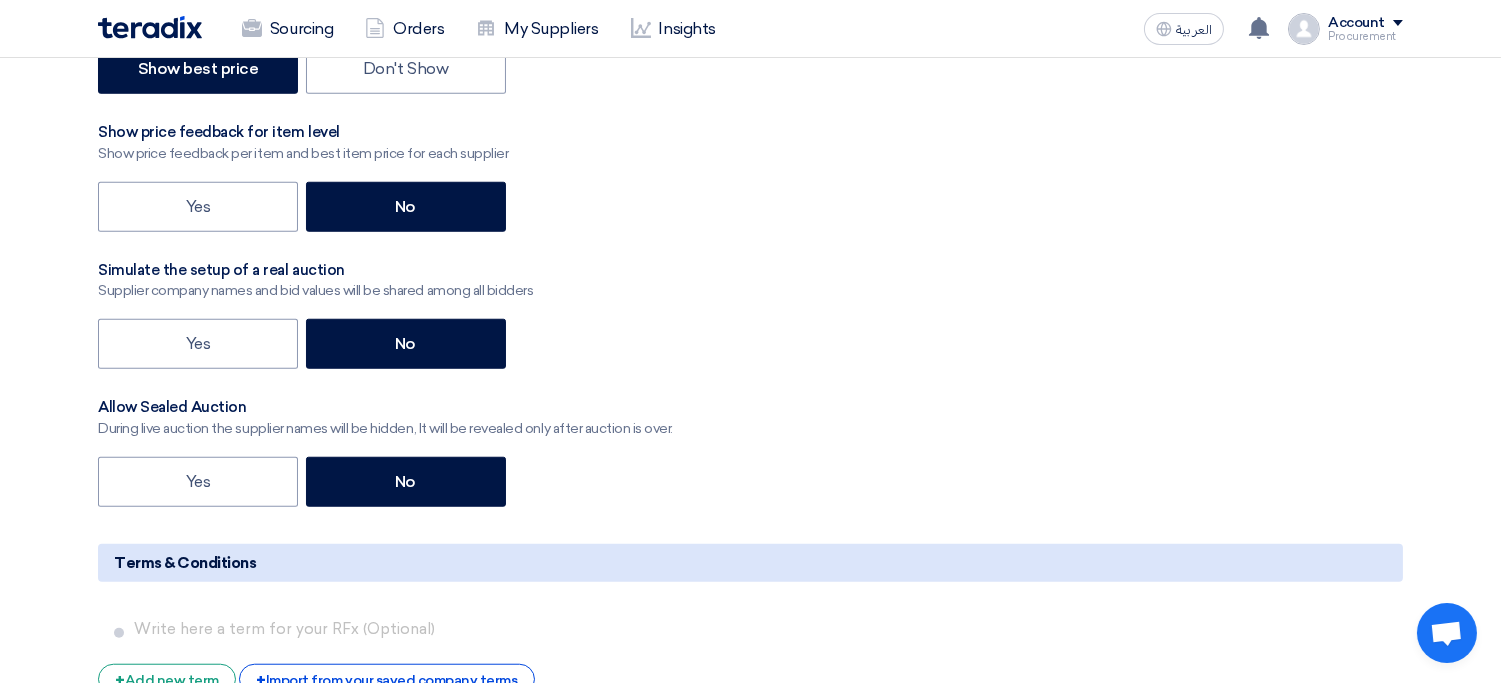 scroll, scrollTop: 3106, scrollLeft: 0, axis: vertical 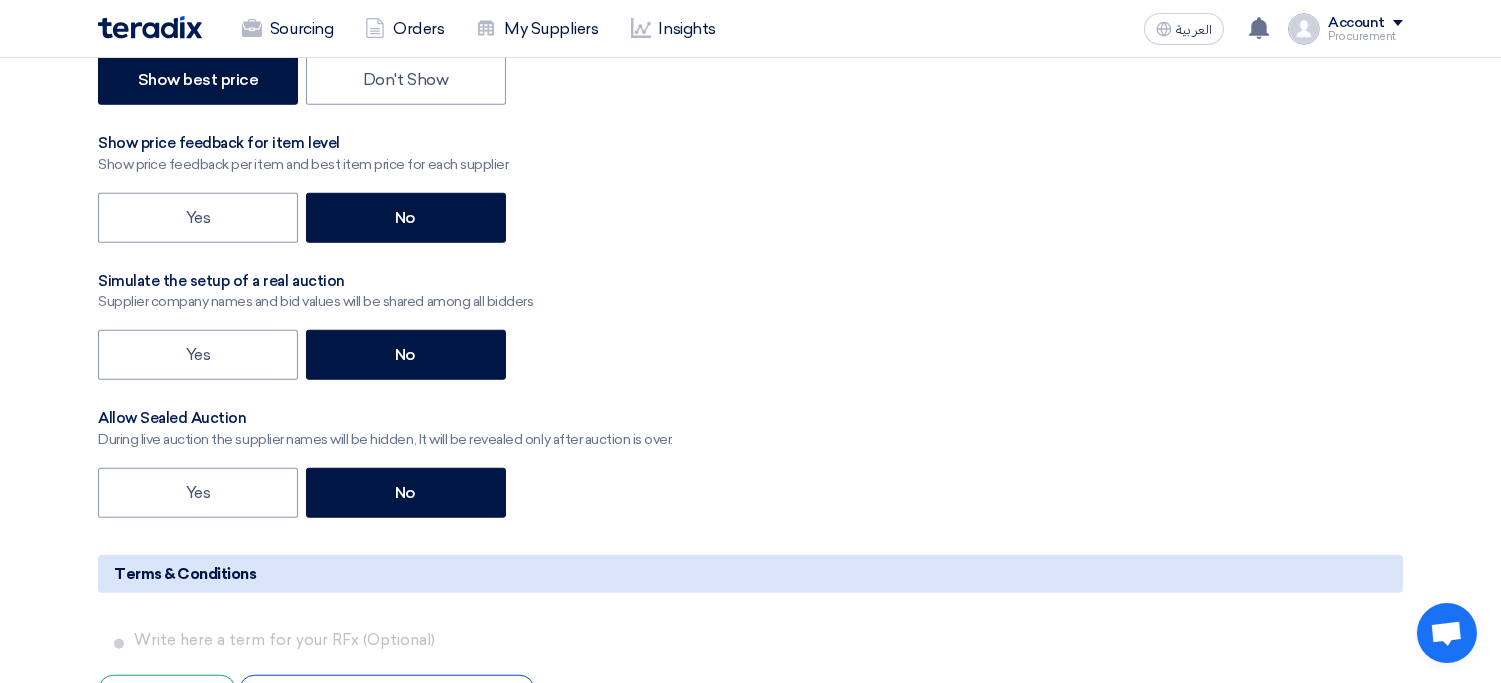 click on "Supplier company names and bid values will be shared among all bidders" 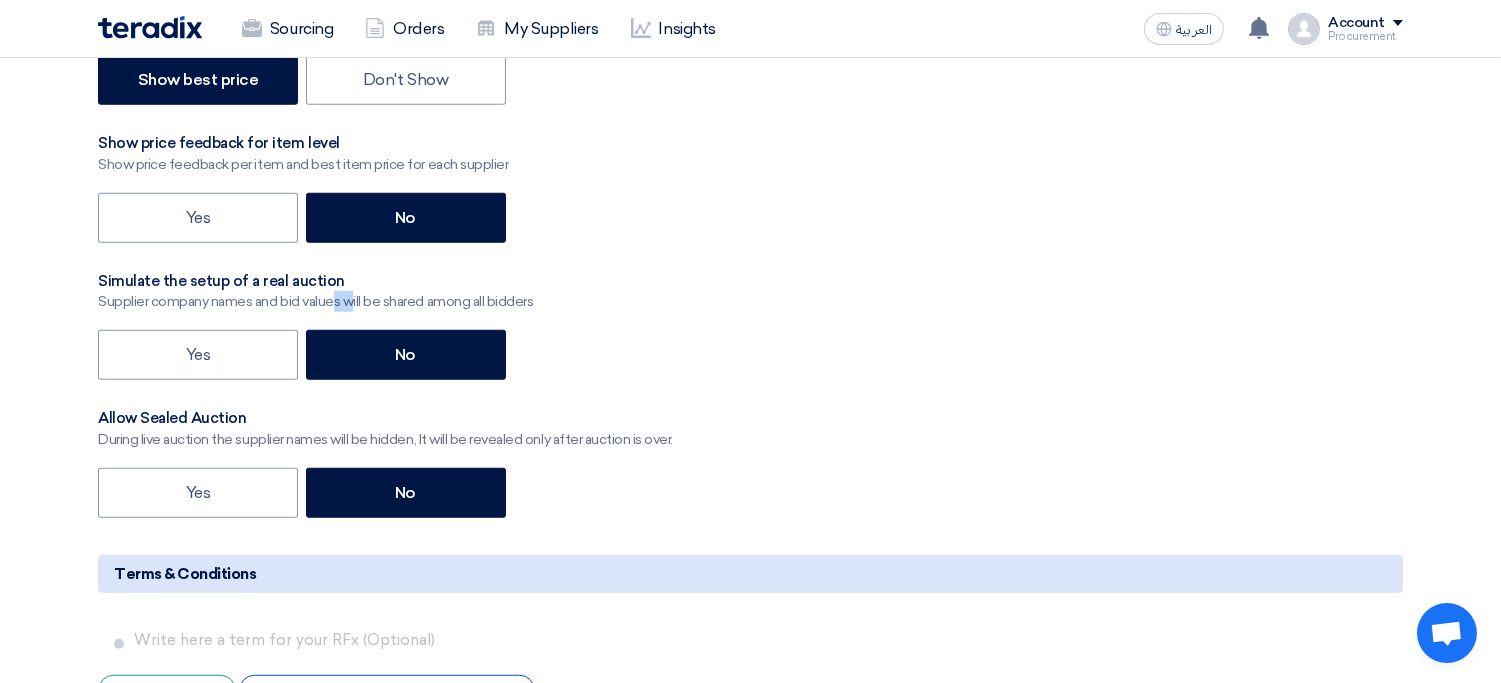 click on "Supplier company names and bid values will be shared among all bidders" 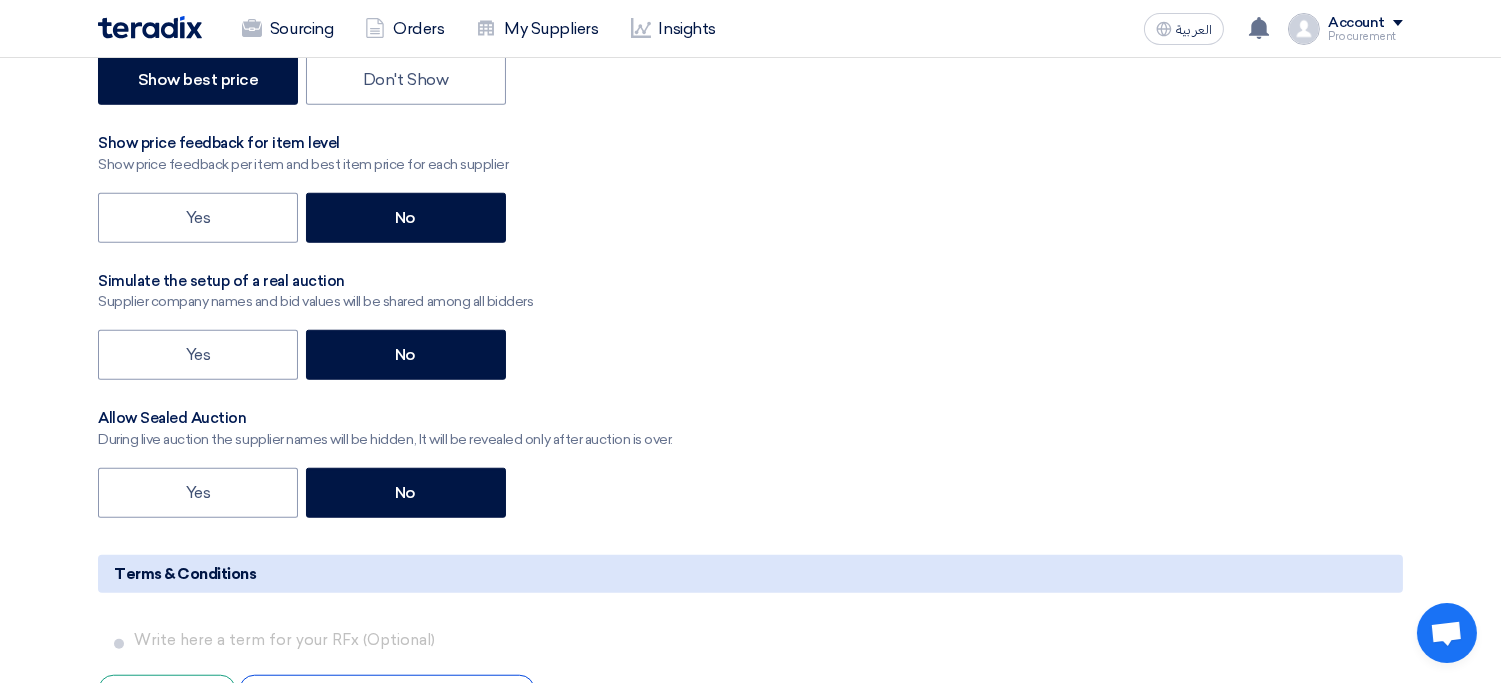 click on "Basic Information
Auction Event Title
Packaging Material xyz
Purchase Request Number (PR#)
Request Priority
Select priority...
×
Critical
×
Auction Type
Reverse Auction
Forward Auction
More details about your auction
Optional
Rich Text Editor Bold (CTRL+B) Bold Italic (CTRL+I) Italic" 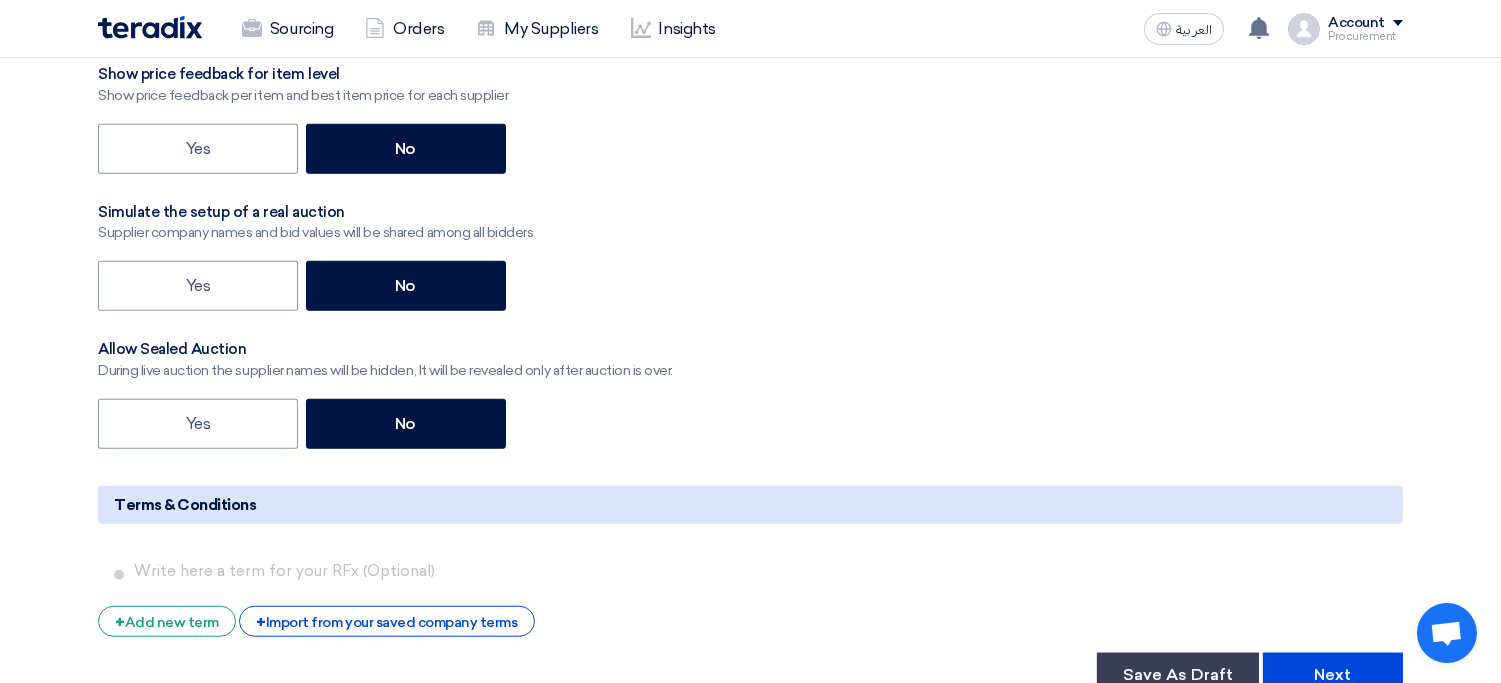 scroll, scrollTop: 3188, scrollLeft: 0, axis: vertical 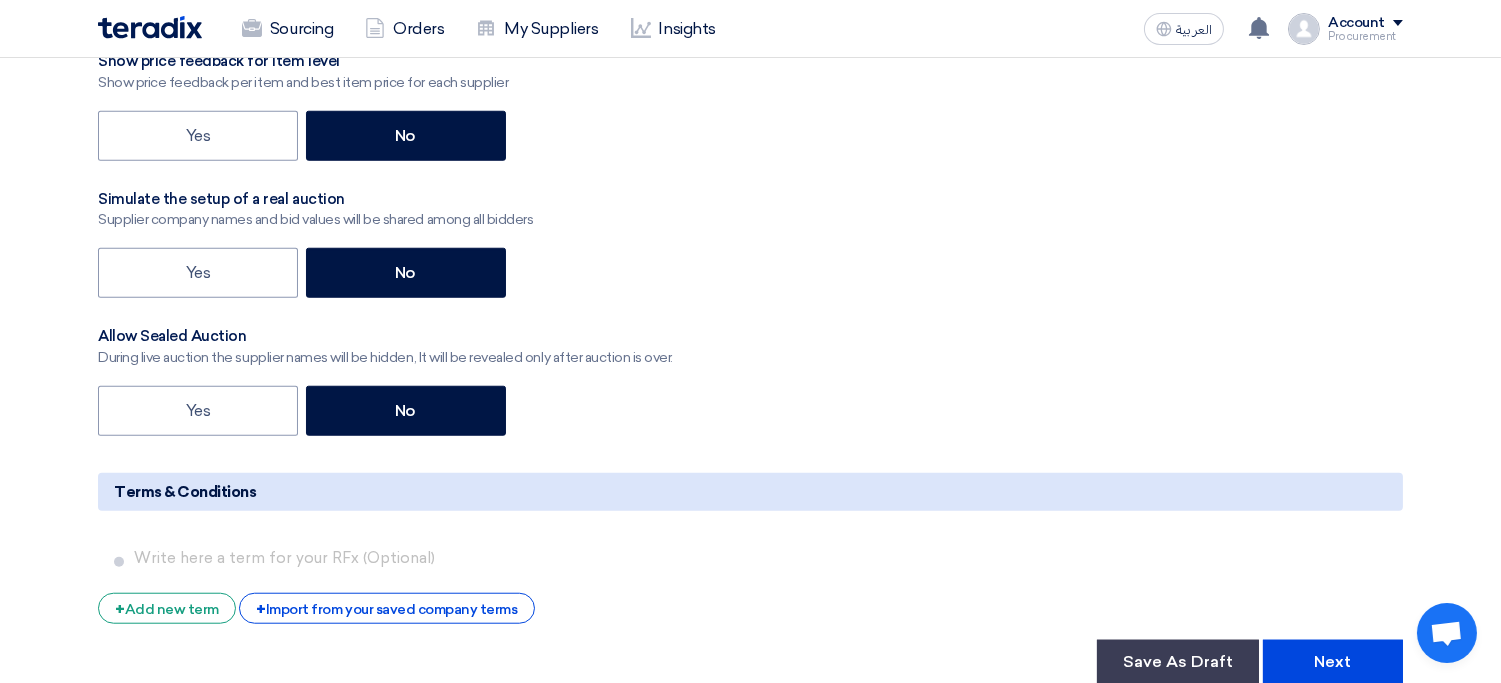 click on "Allow Sealed Auction" 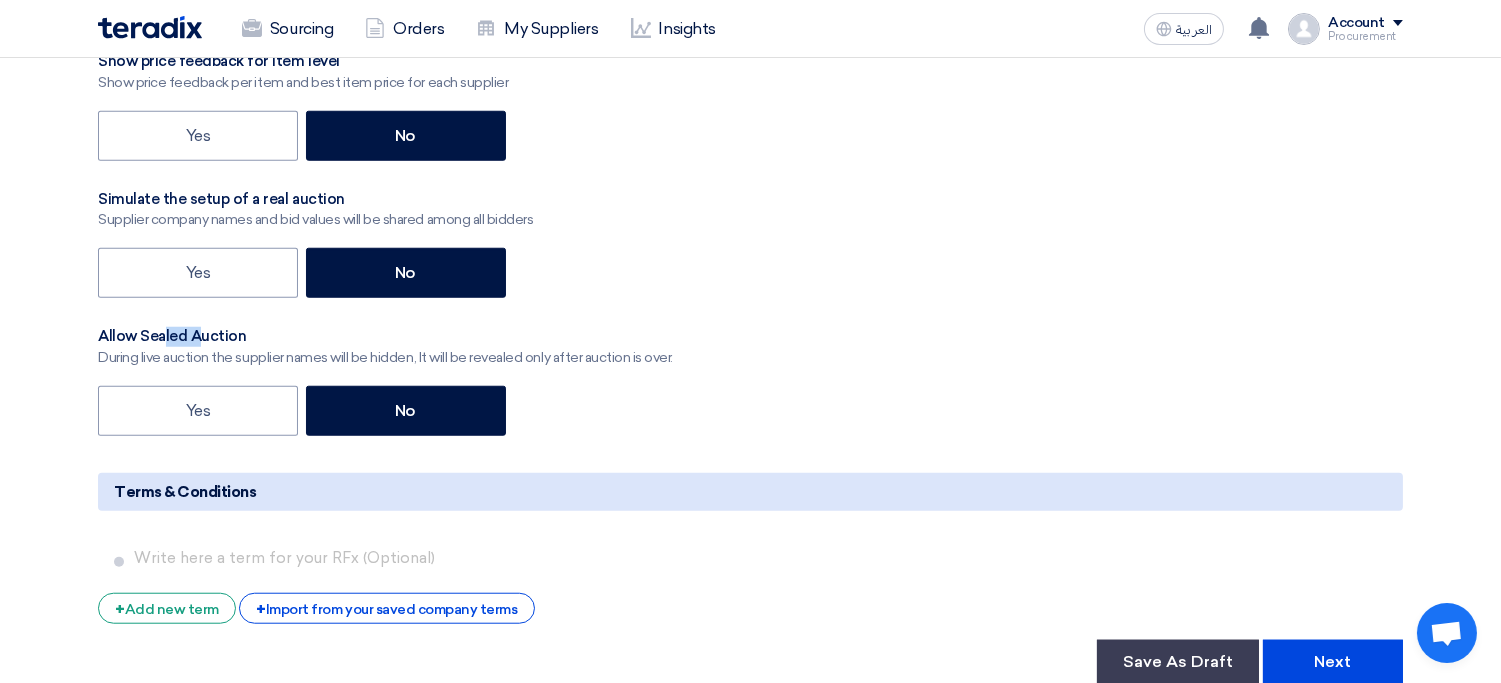 click on "Allow Sealed Auction" 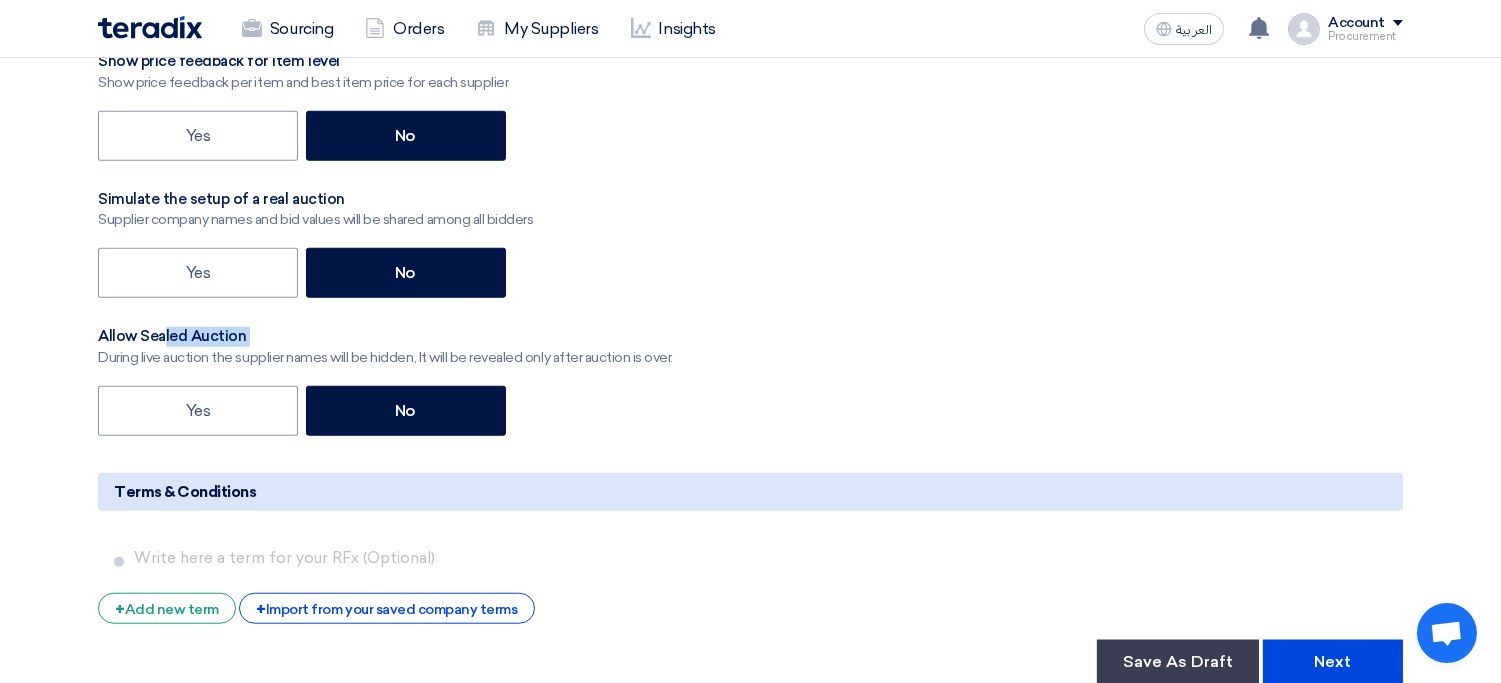 click on "Allow Sealed Auction" 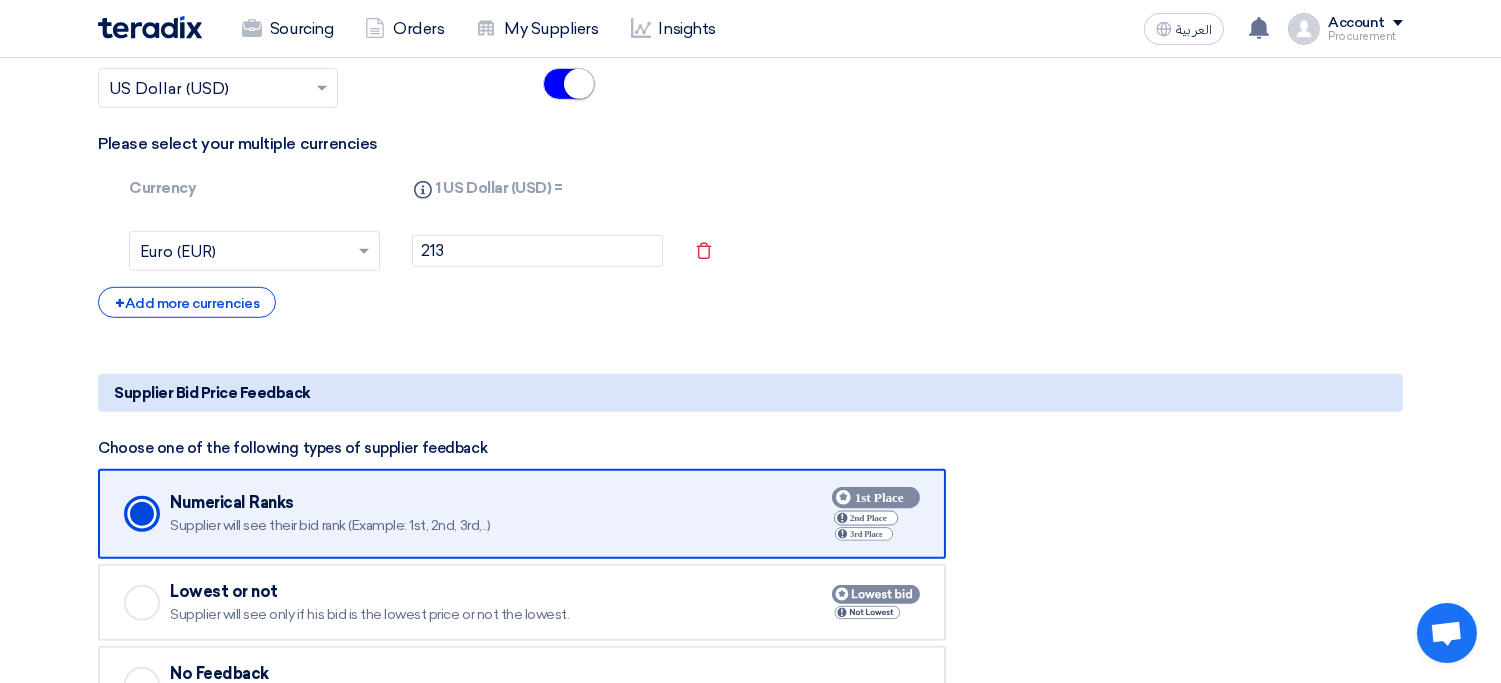 scroll, scrollTop: 2232, scrollLeft: 0, axis: vertical 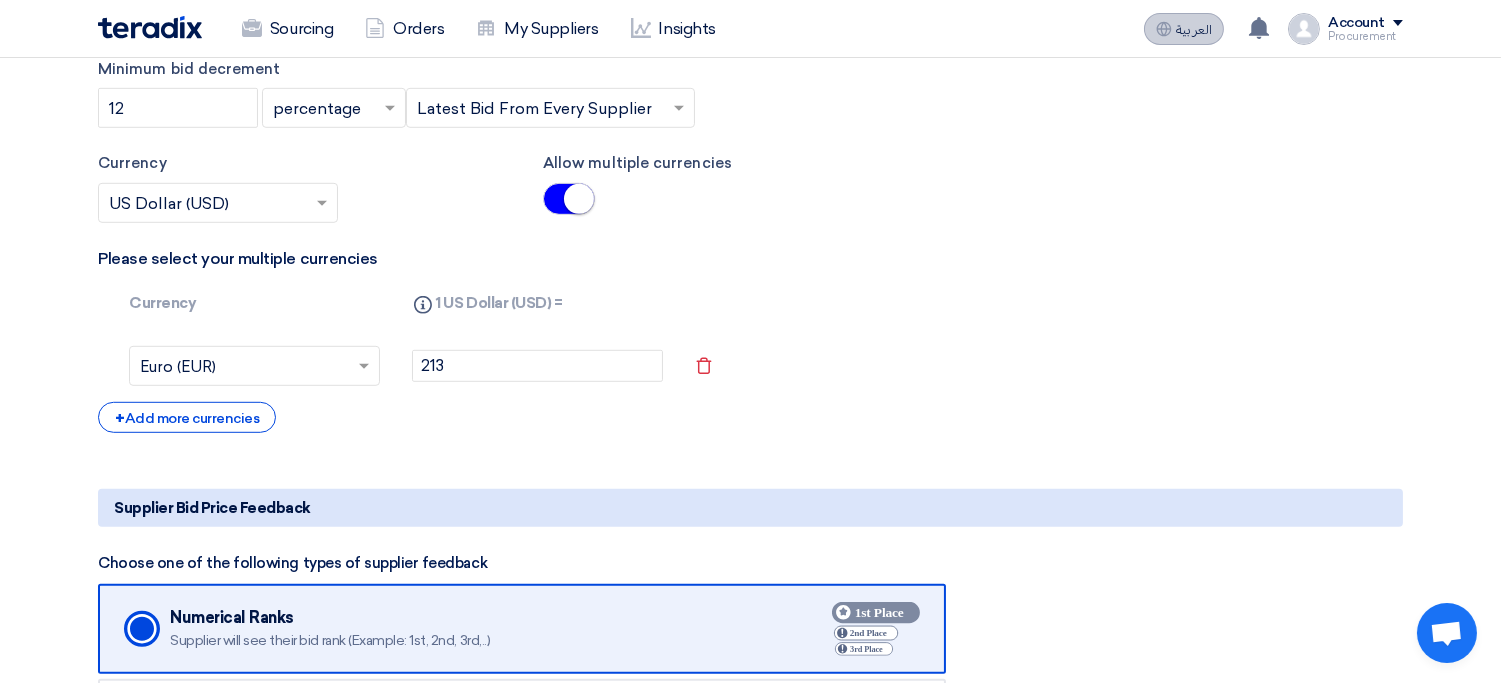 click on "العربية" 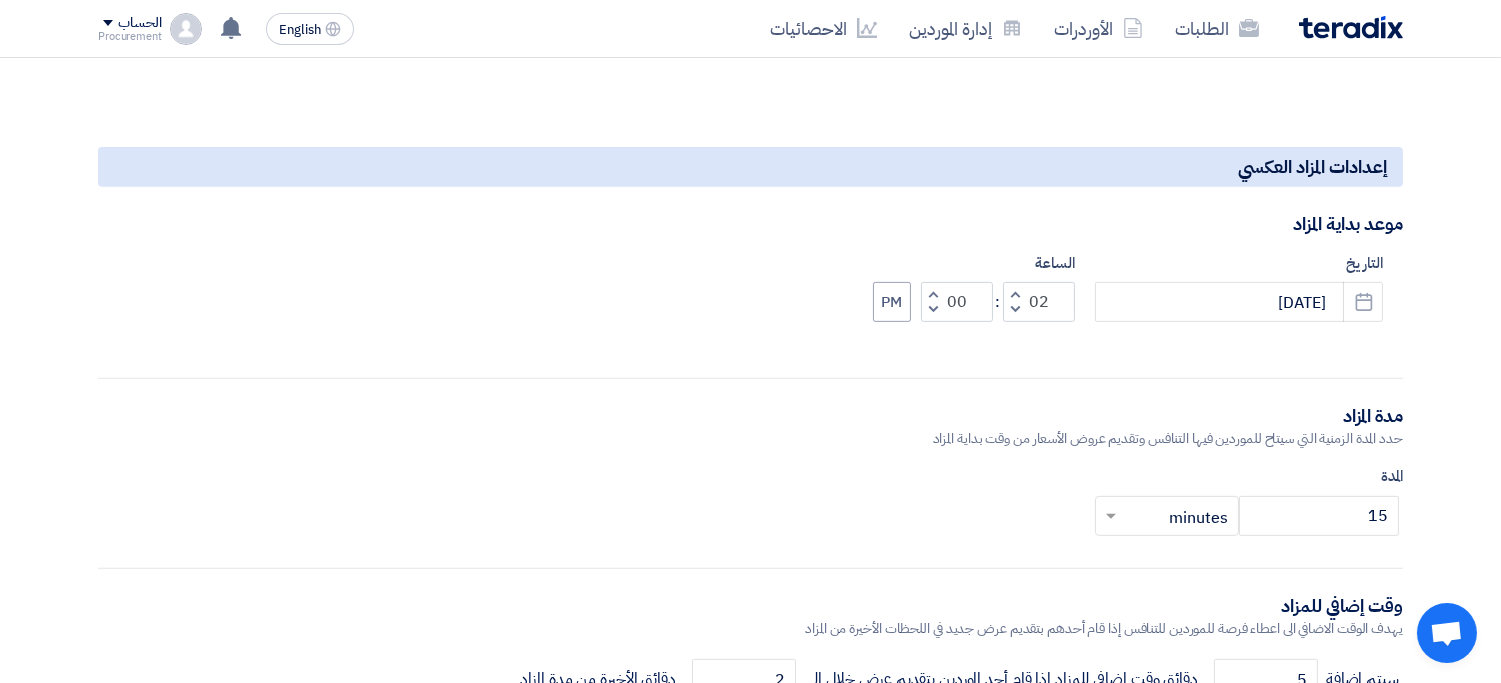 scroll, scrollTop: 1538, scrollLeft: 0, axis: vertical 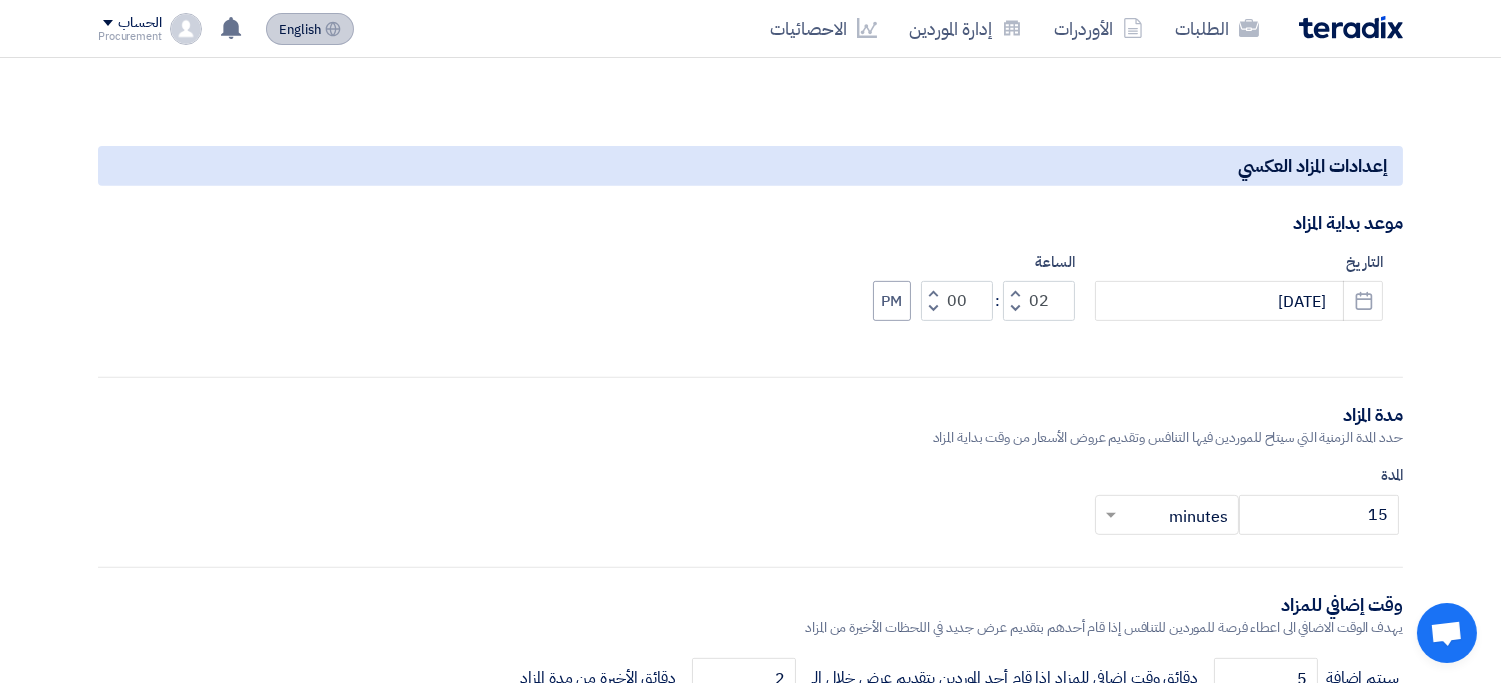 click on "English
EN" 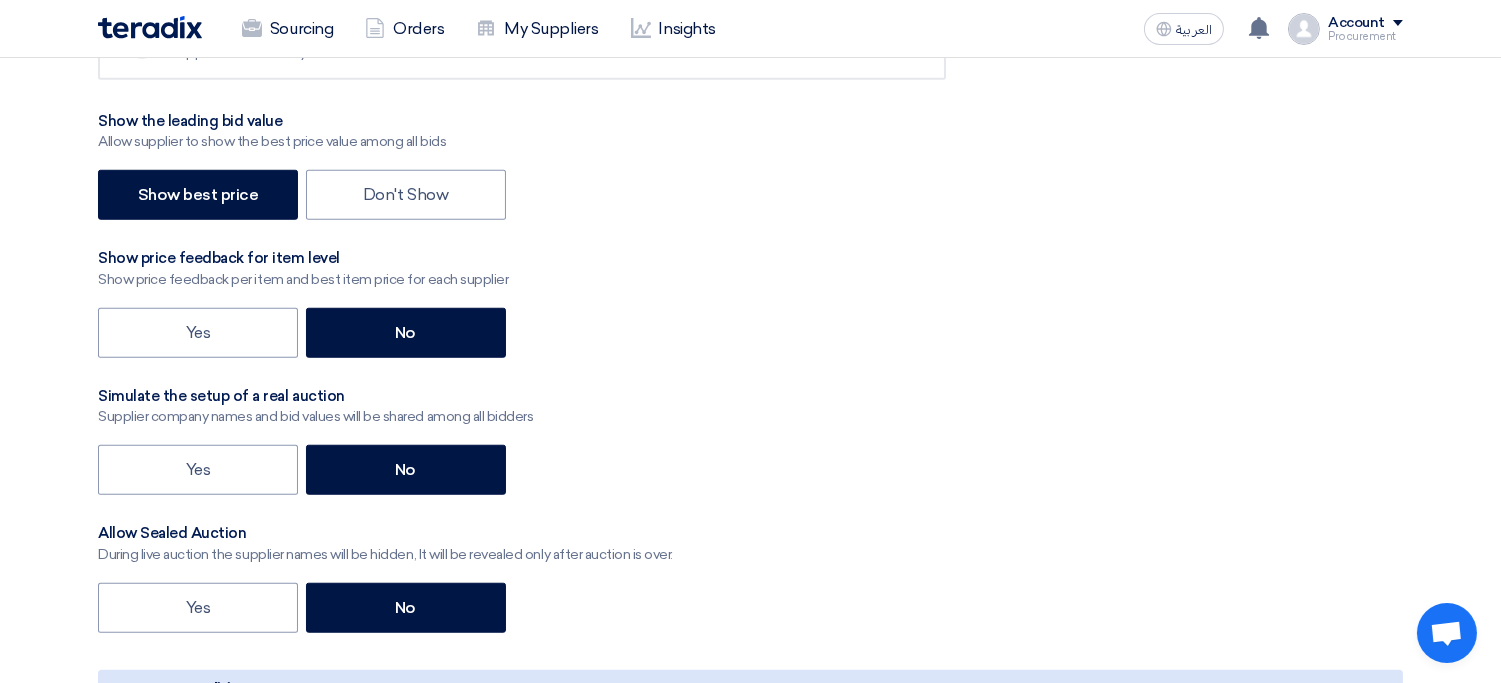 click on "Yes
No" 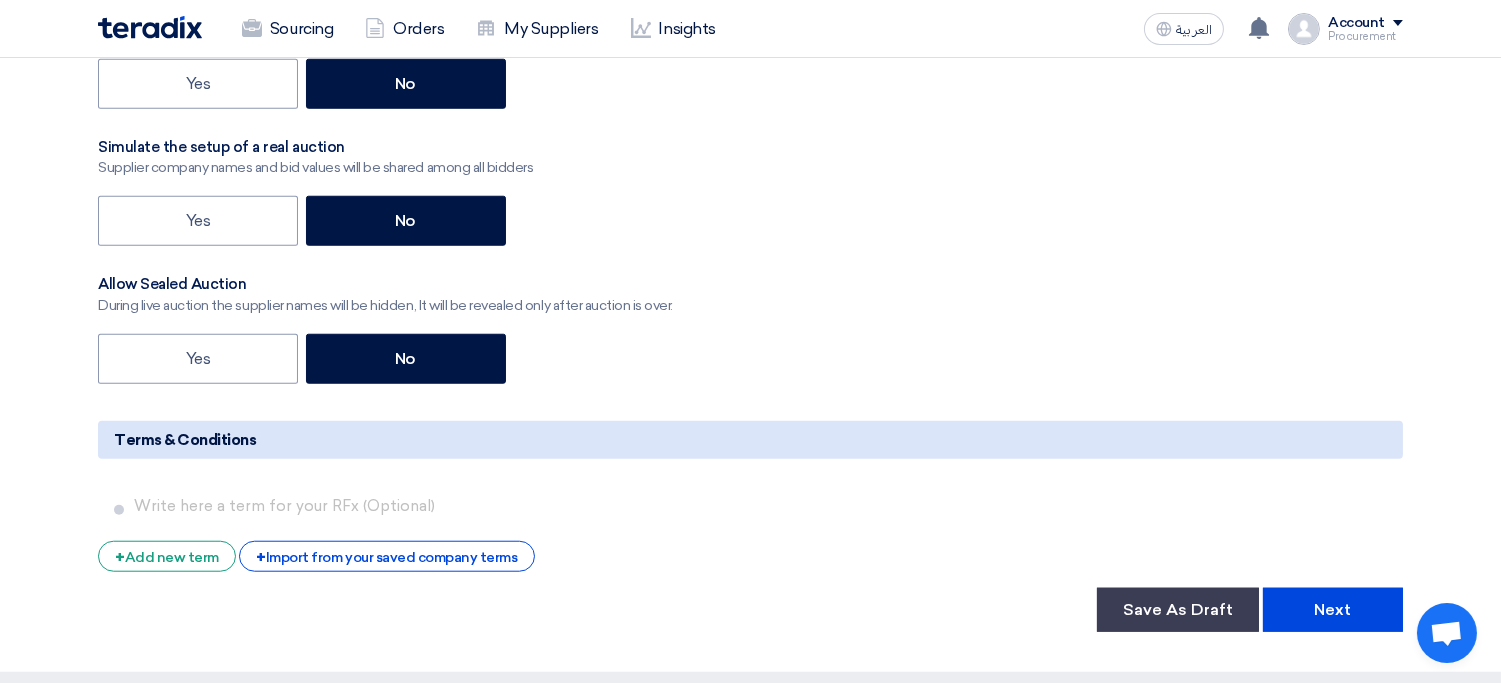 scroll, scrollTop: 3228, scrollLeft: 0, axis: vertical 